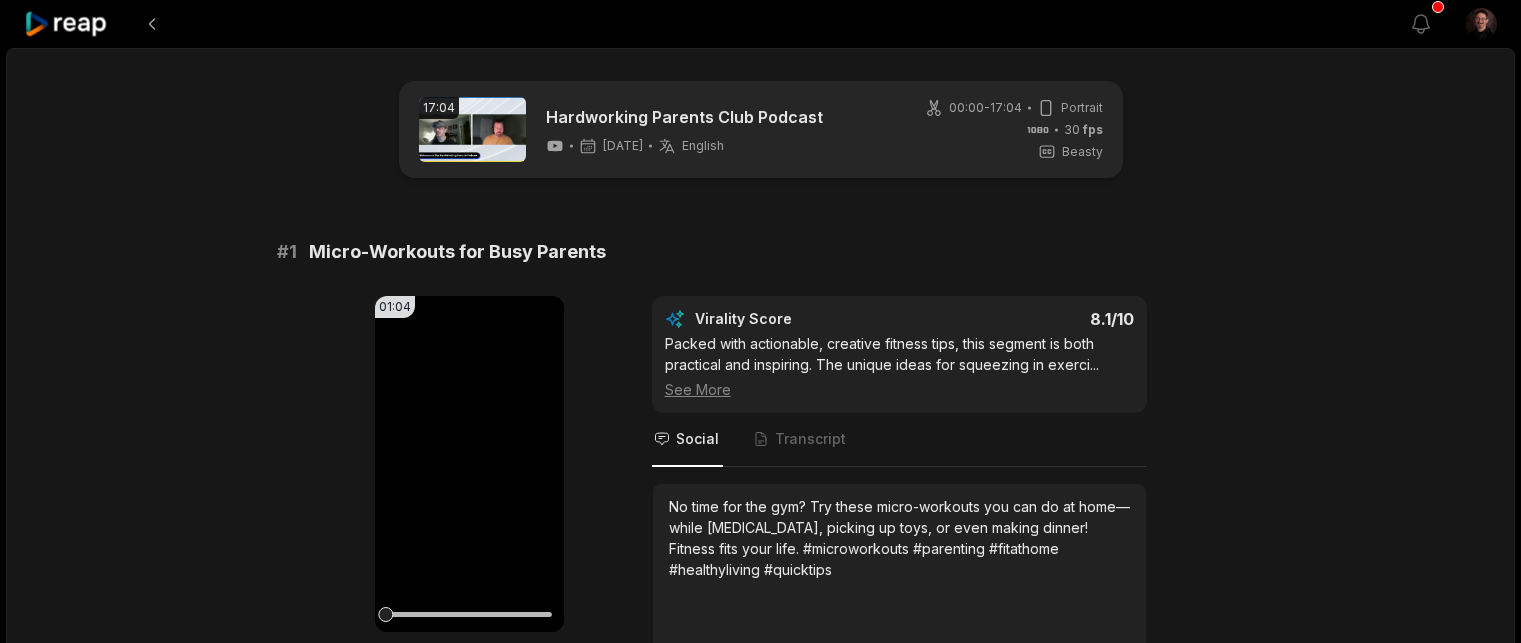 scroll, scrollTop: 0, scrollLeft: 0, axis: both 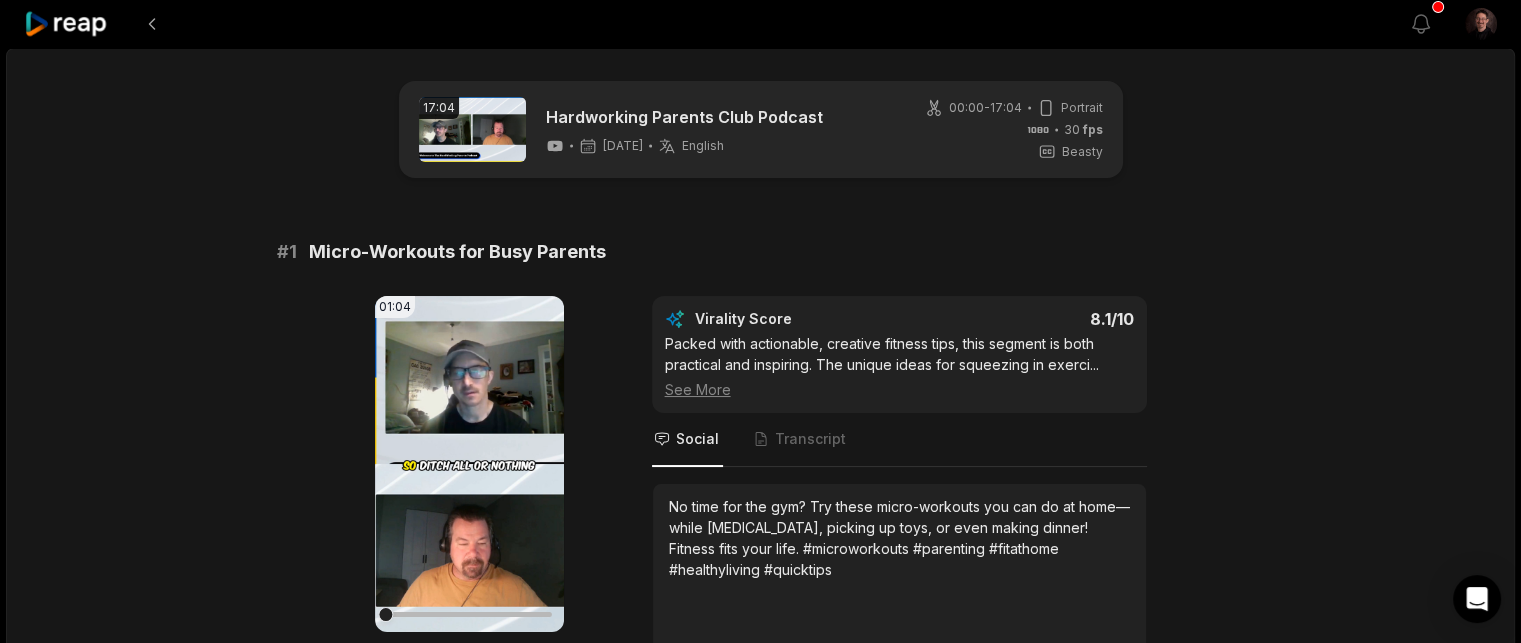 click on "17:04 Hardworking Parents Club Podcast 3 days ago English en 00:00  -  17:04 Portrait 30   fps Beasty # 1 Micro-Workouts for Busy Parents 01:04 Your browser does not support mp4 format. Edit Virality Score 8.1 /10 Packed with actionable, creative fitness tips, this segment is both practical and inspiring. The unique ideas for squeezing in exerci ...   See More Social Transcript No time for the gym? Try these micro-workouts you can do at home—while brushing teeth, picking up toys, or even making dinner! Fitness fits your life. #microworkouts #parenting #fitathome #healthyliving #quicktips # 2 Active Play: Fitness With Your Kids 01:05 Your browser does not support mp4 format. Edit Virality Score 7.8 /10 This clip combines humor, actionable advice, and family bonding, making it highly engaging. The playful approach to fitness is relata ...   See More Social Transcript # 3 Sleep, Water, and Showers: Parent Basics 01:08 Your browser does not support mp4 format. Edit Virality Score 7.6 /10 ...   See More Social #" at bounding box center (761, 3010) 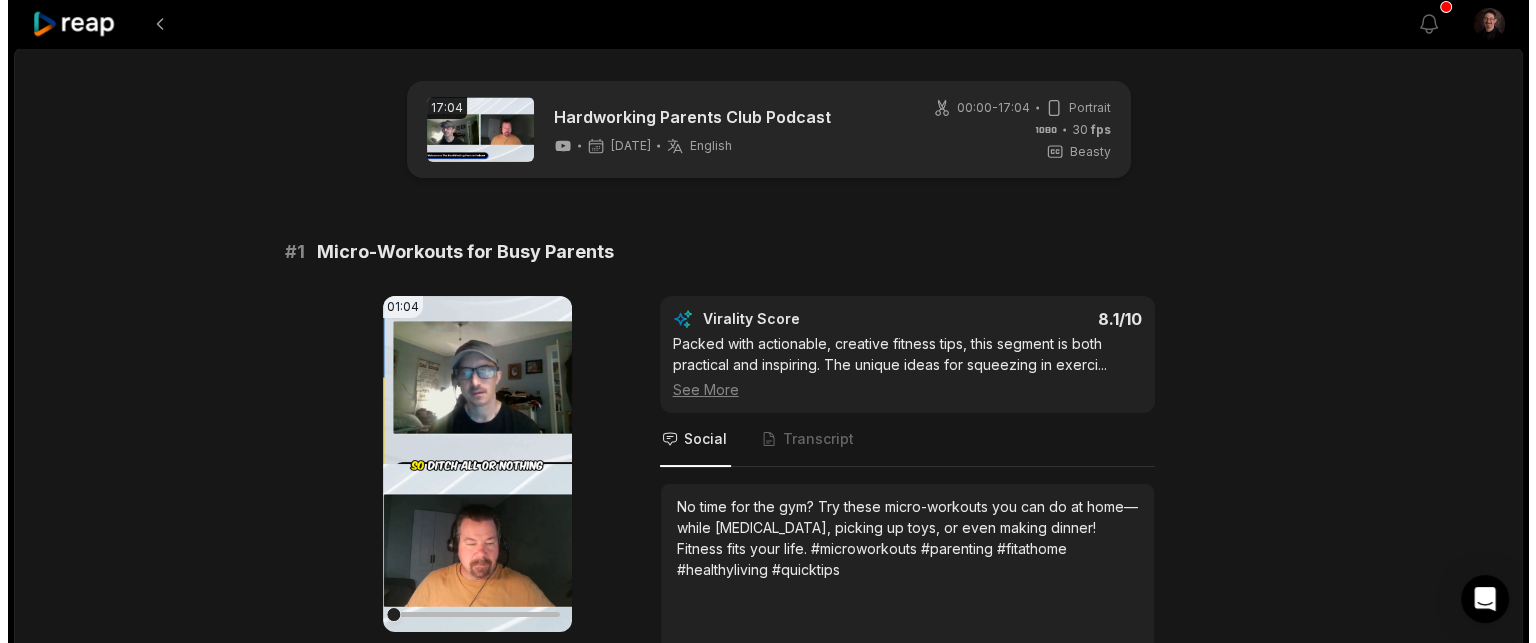 scroll, scrollTop: 235, scrollLeft: 0, axis: vertical 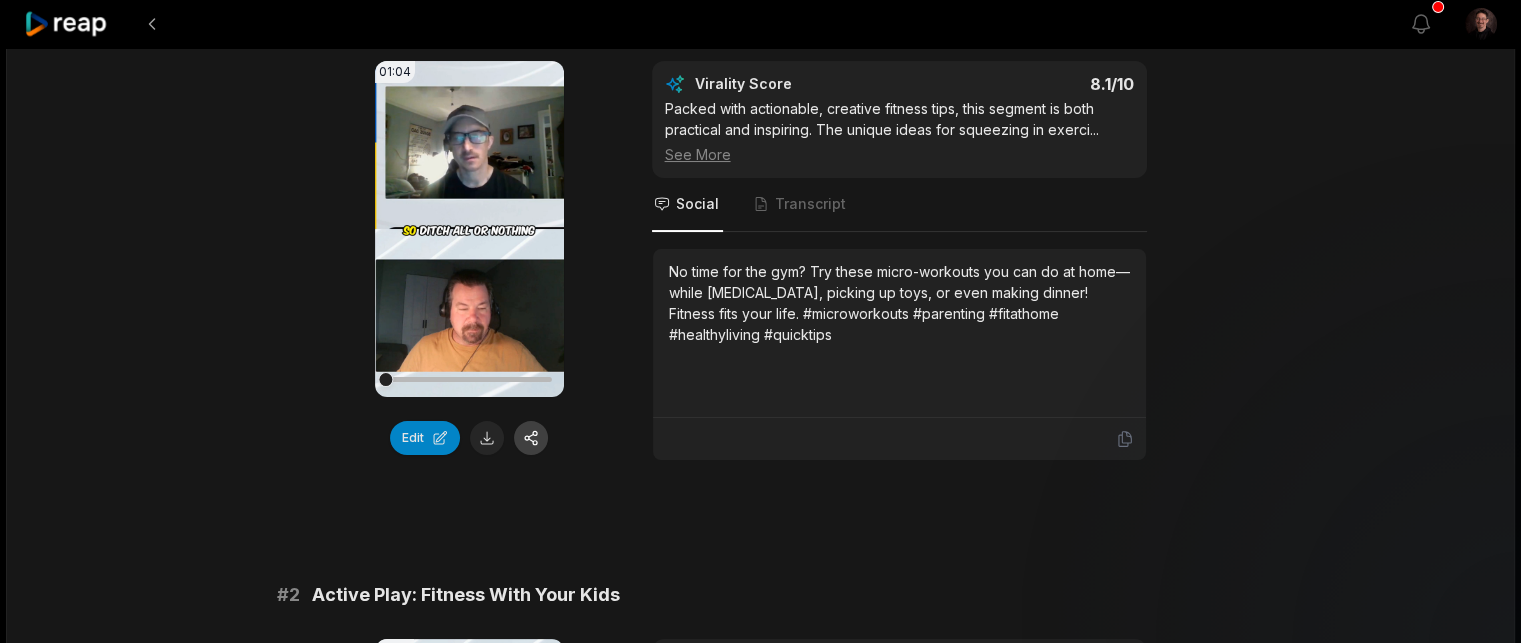 click at bounding box center (531, 438) 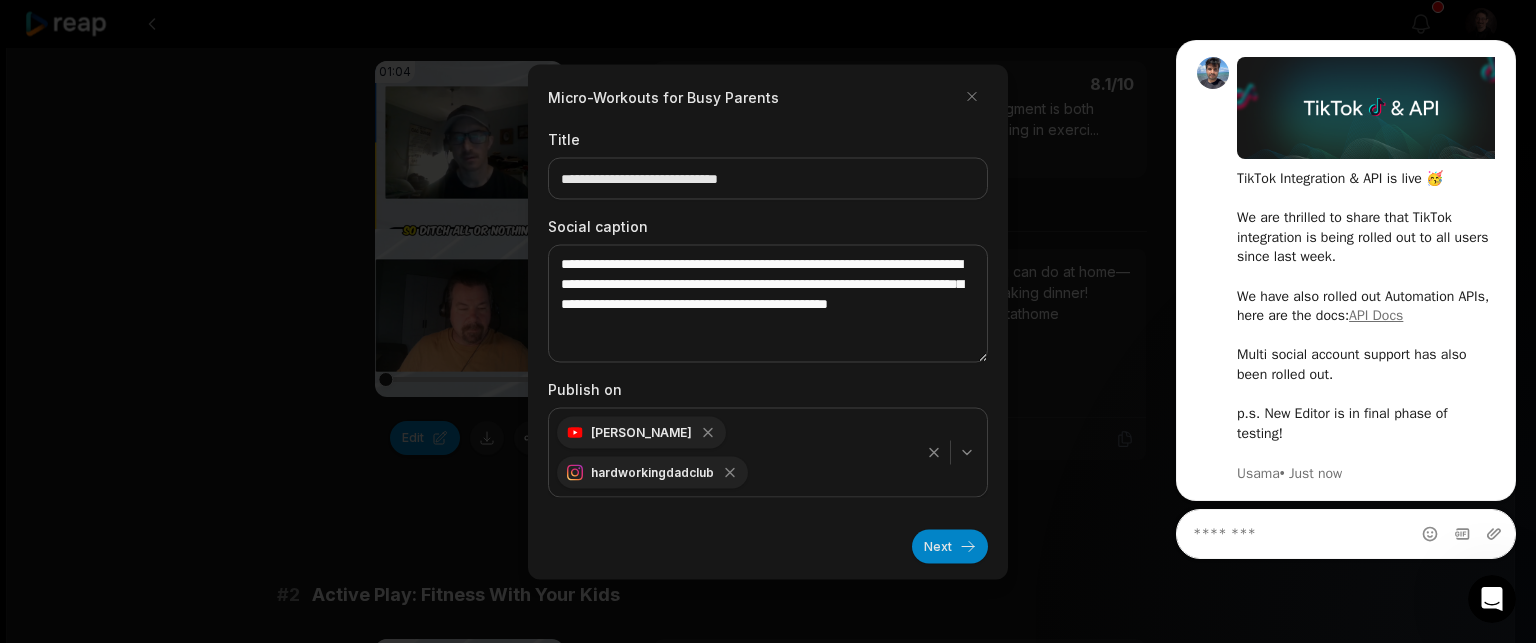scroll, scrollTop: 0, scrollLeft: 0, axis: both 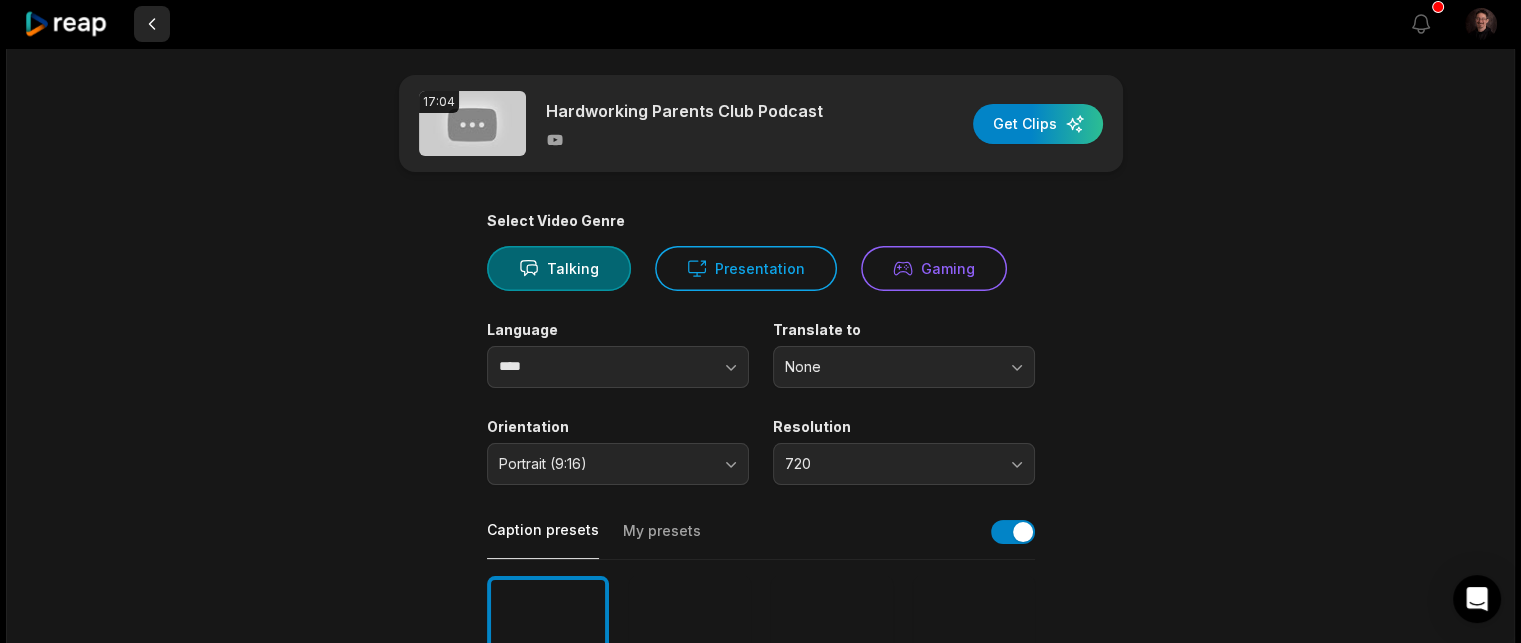 click at bounding box center [152, 24] 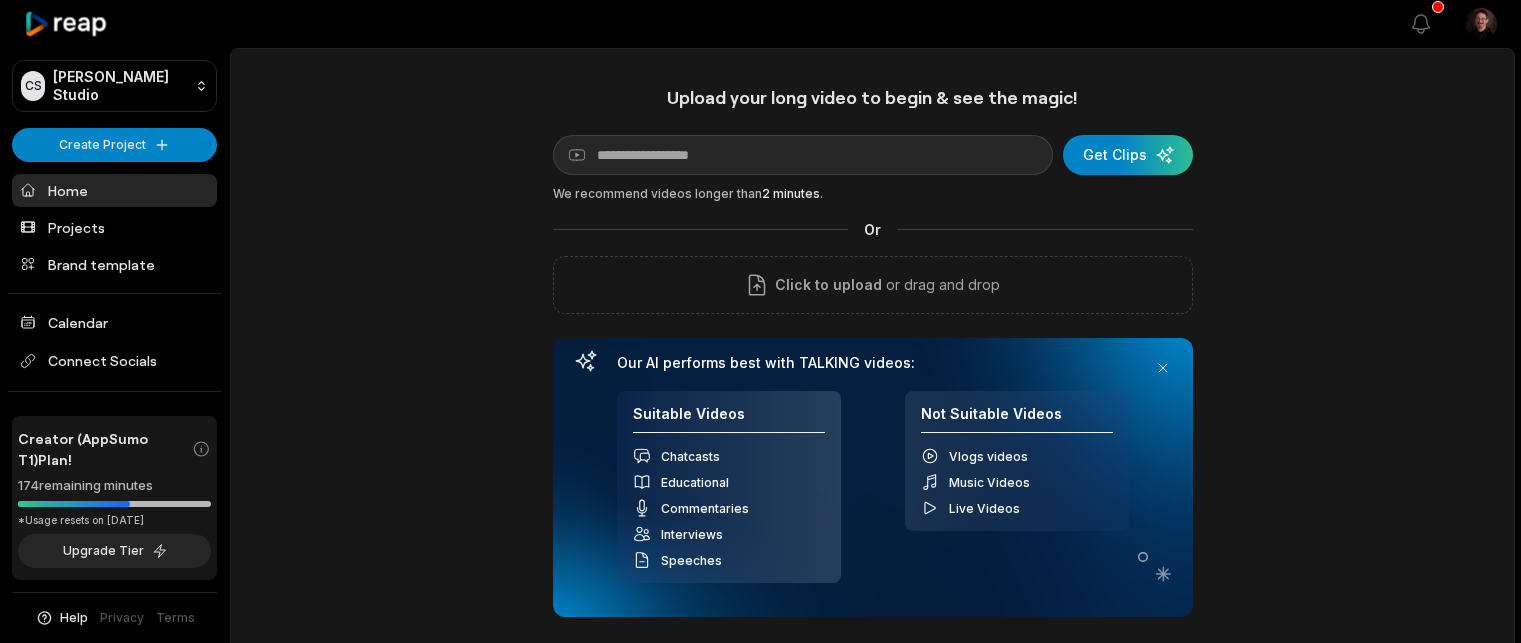 scroll, scrollTop: 0, scrollLeft: 0, axis: both 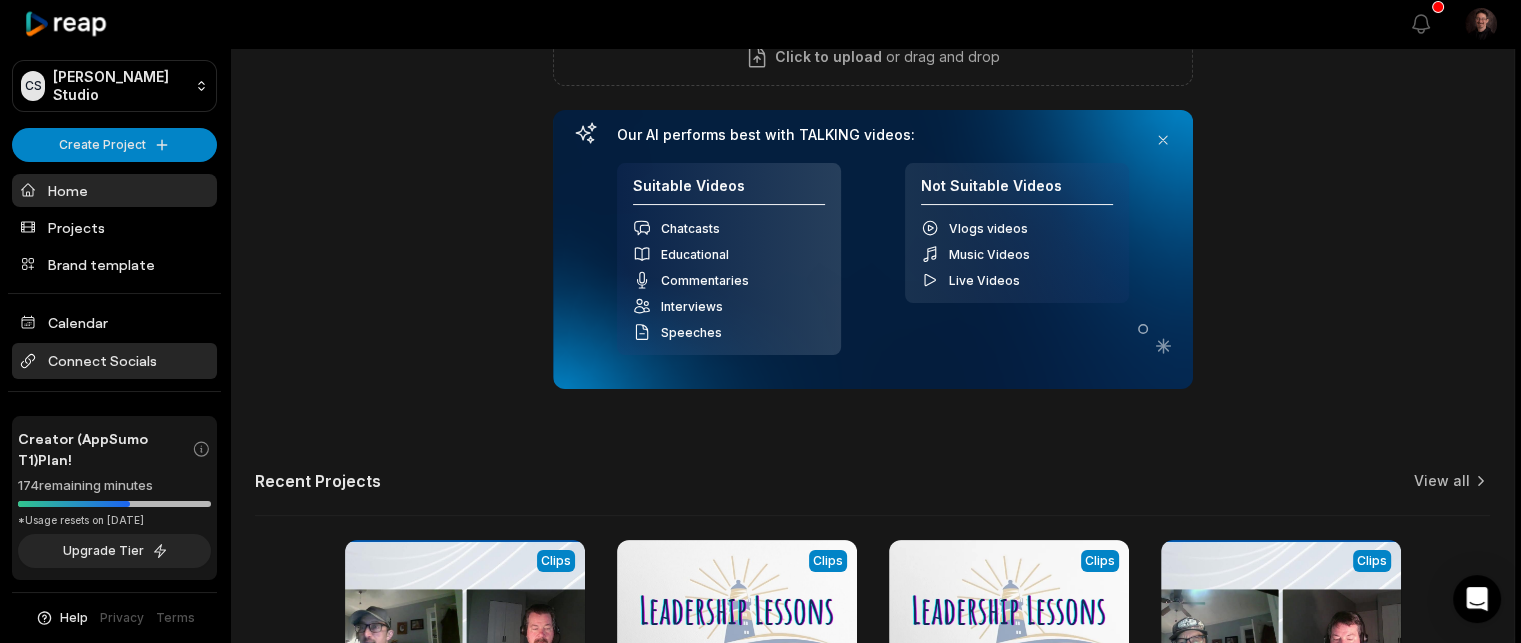 click on "Connect Socials" at bounding box center [114, 361] 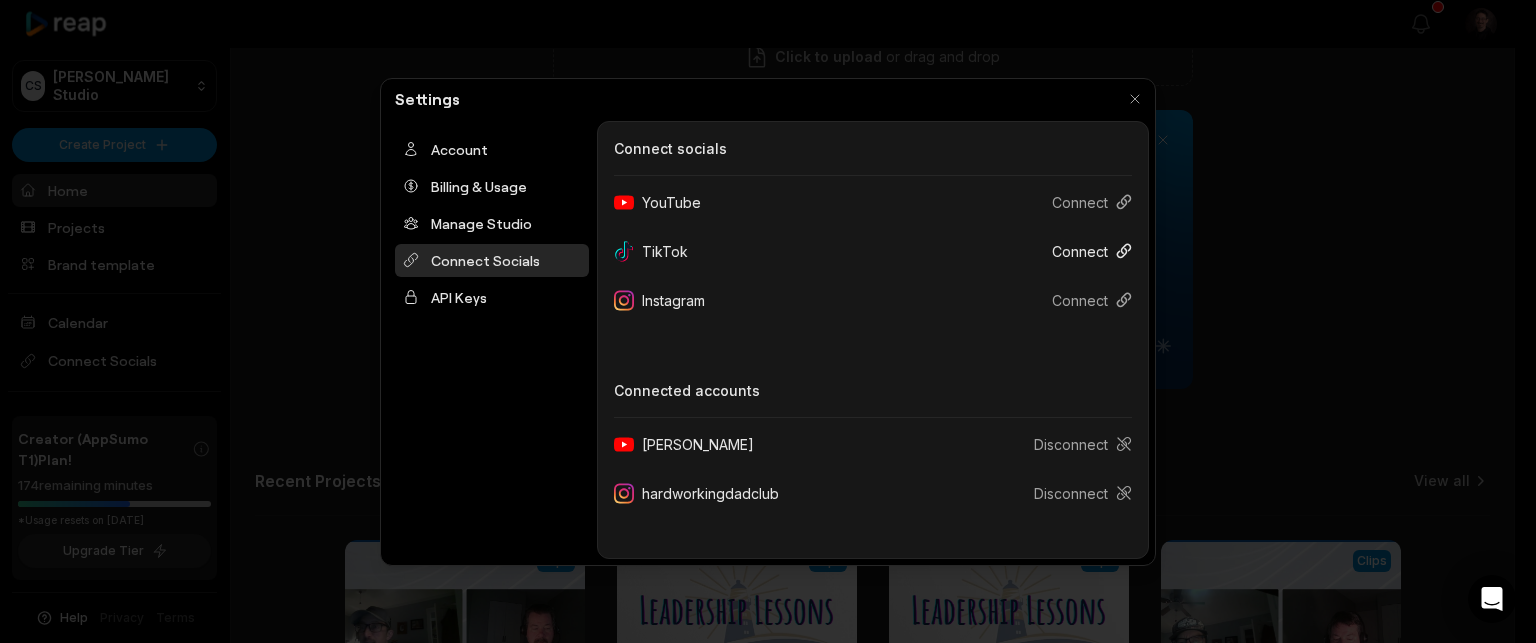 click on "Connect" at bounding box center [1084, 251] 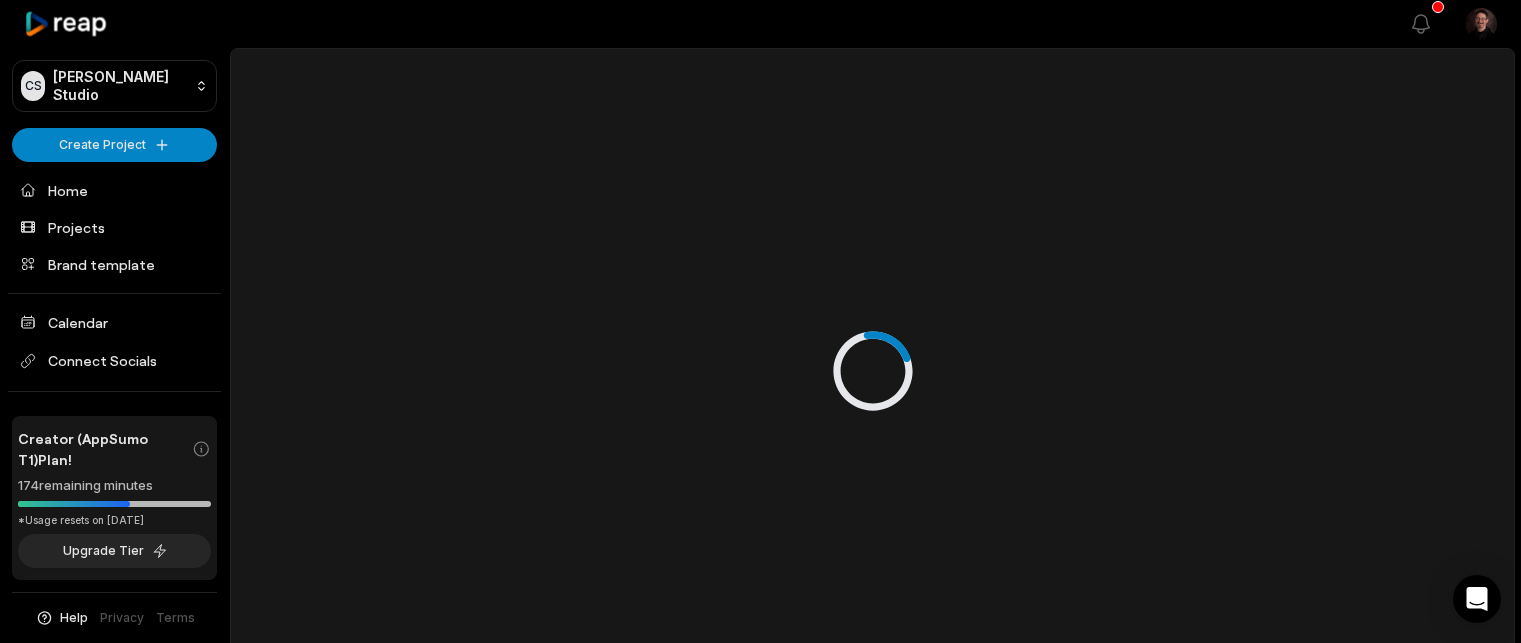 scroll, scrollTop: 0, scrollLeft: 0, axis: both 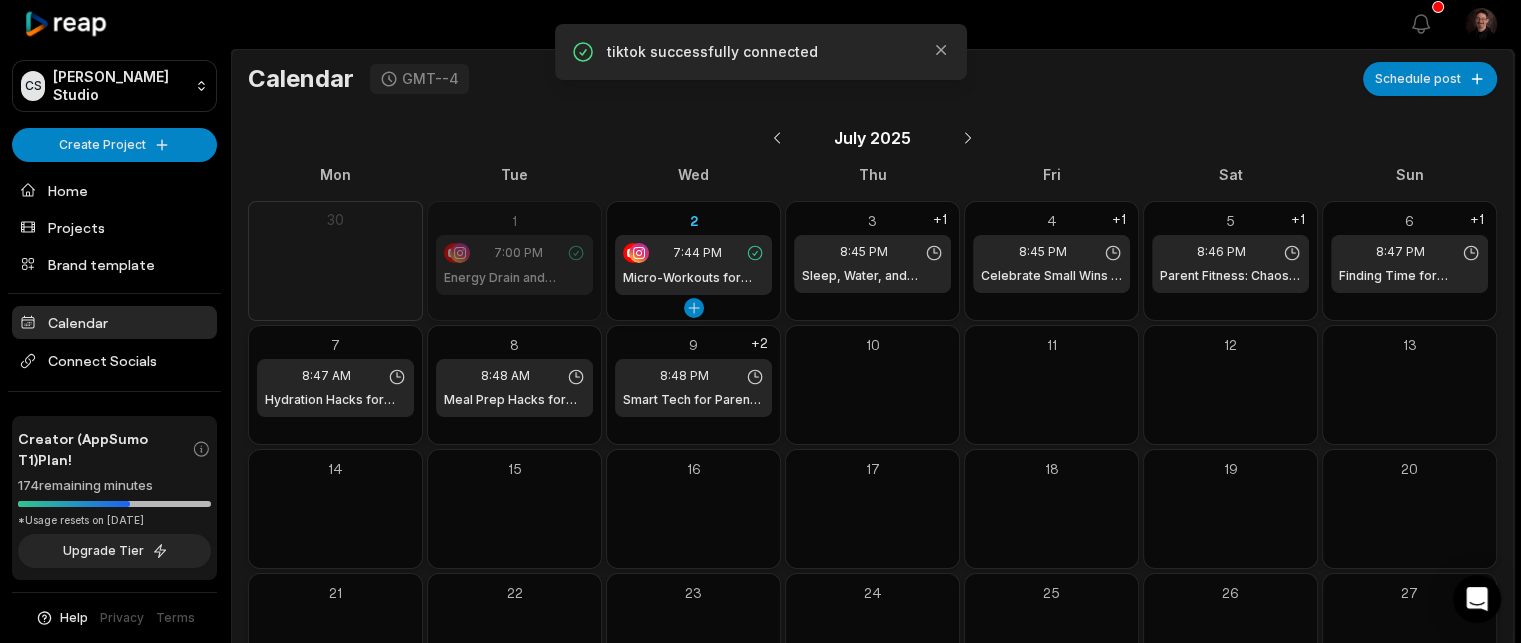 click on "2 7:44 PM Micro-Workouts for Busy Parents" at bounding box center [693, 252] 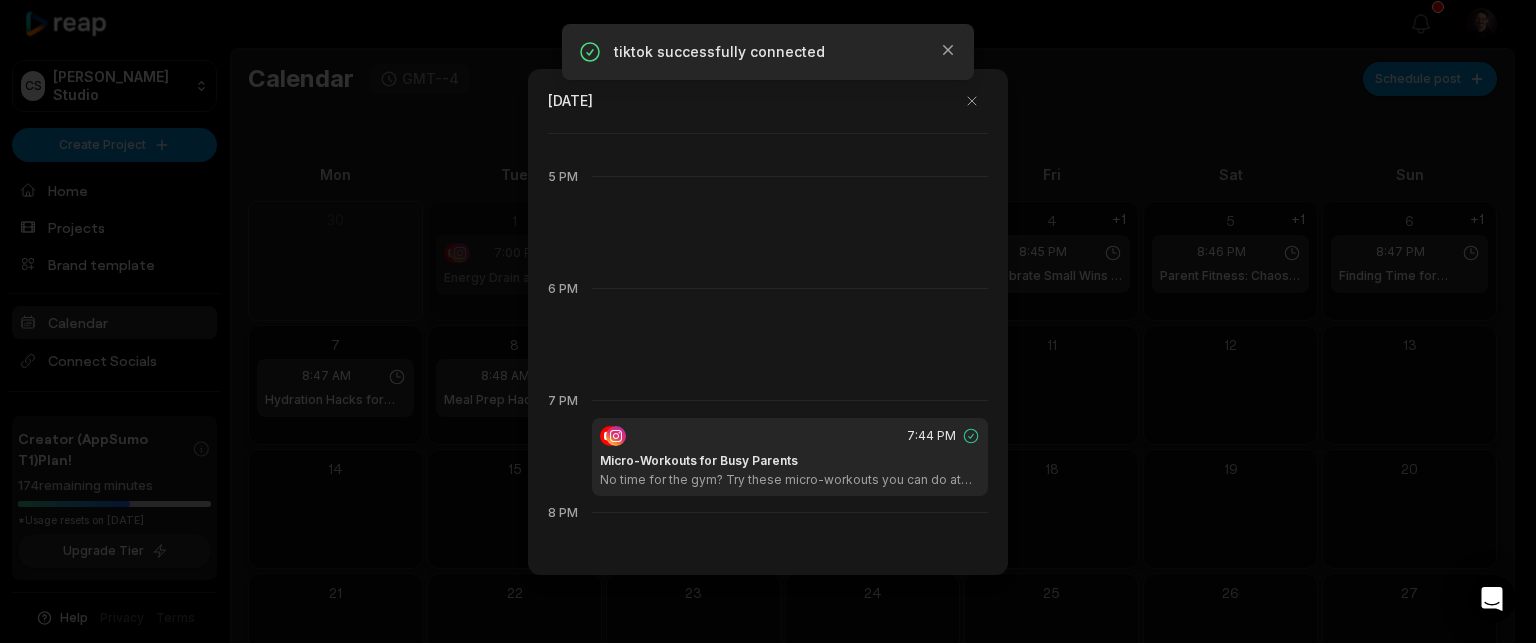 scroll, scrollTop: 2128, scrollLeft: 0, axis: vertical 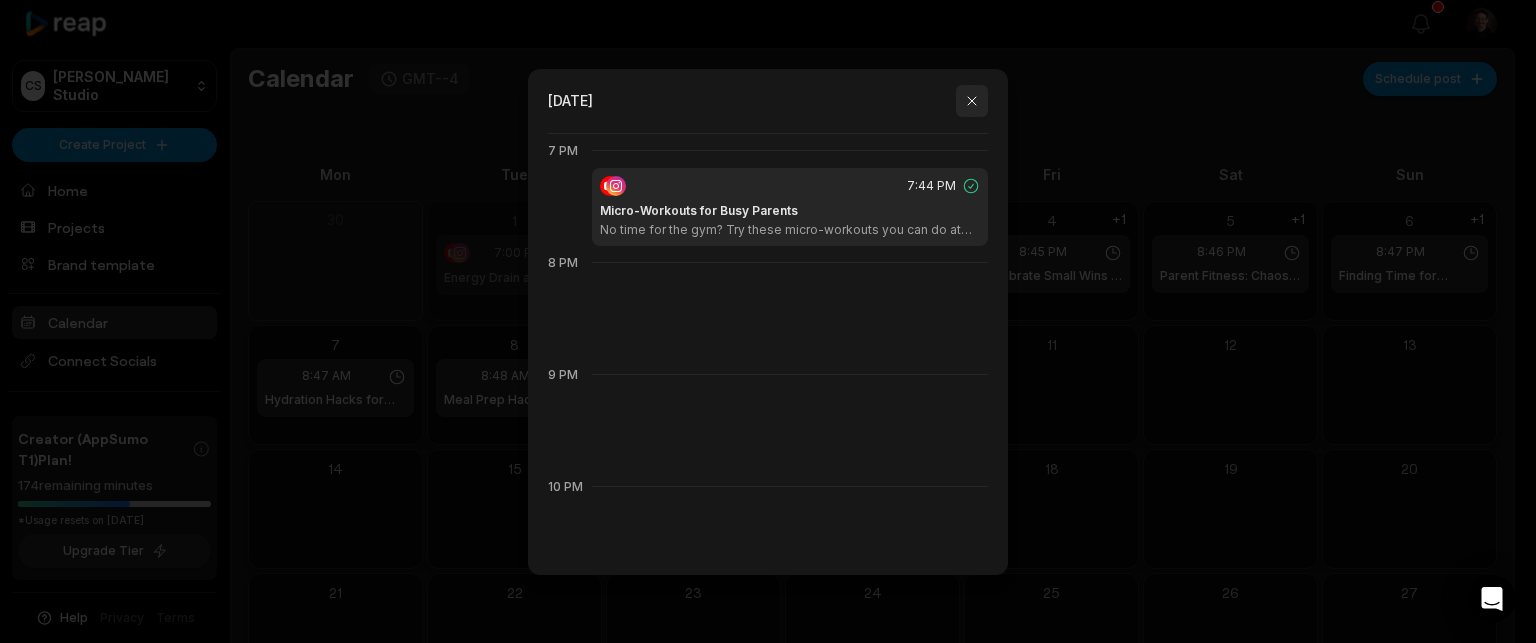 click at bounding box center [972, 101] 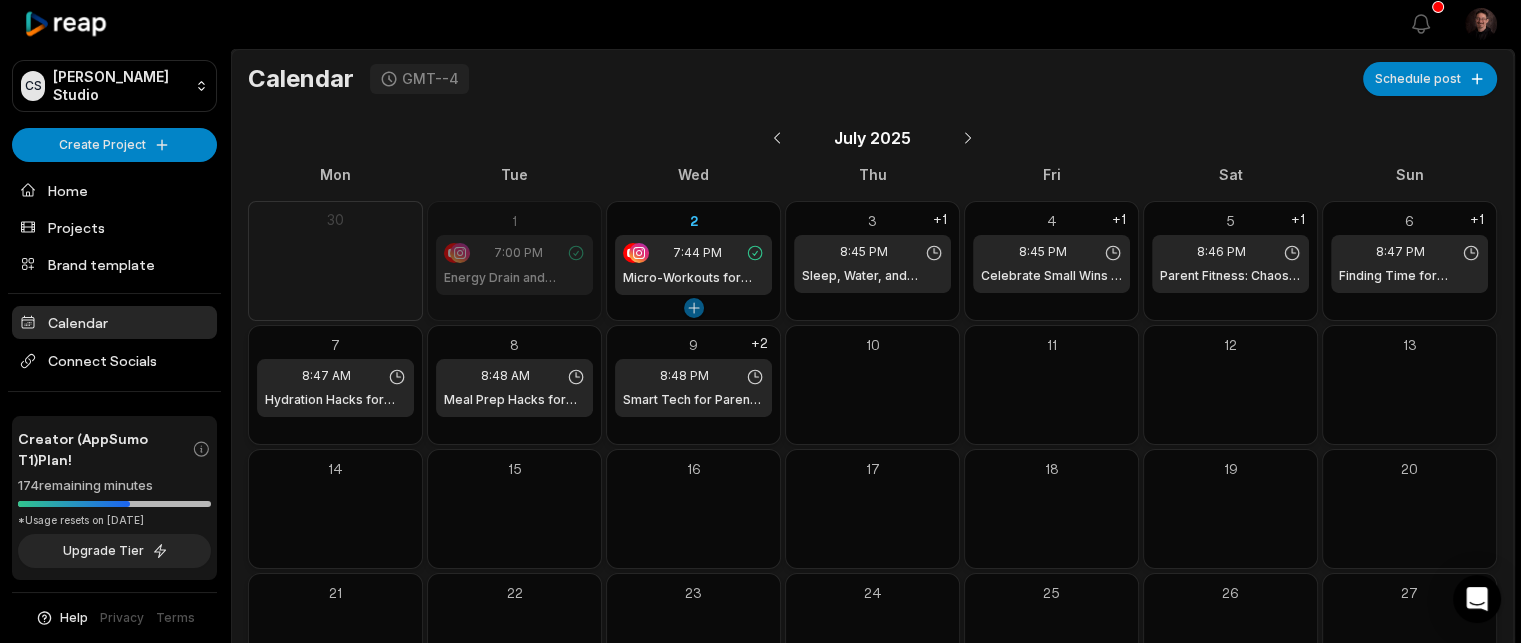 click at bounding box center [694, 308] 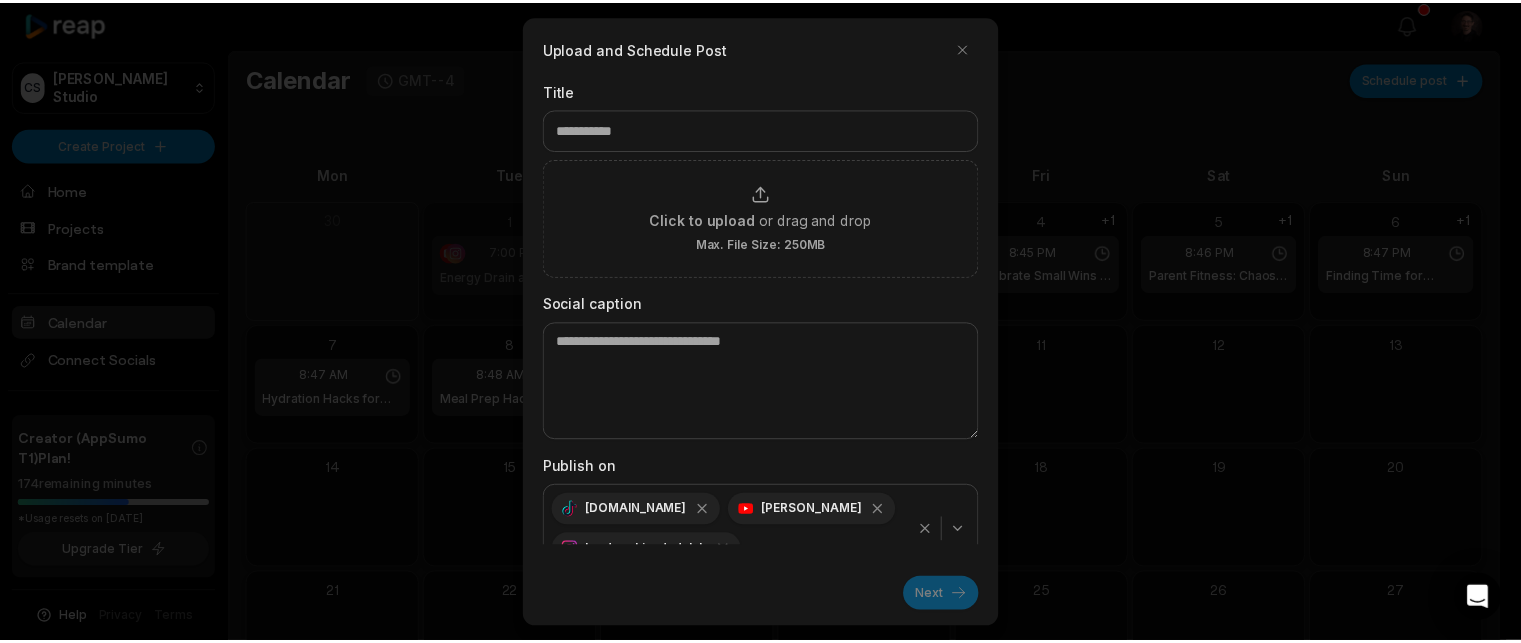 scroll, scrollTop: 27, scrollLeft: 0, axis: vertical 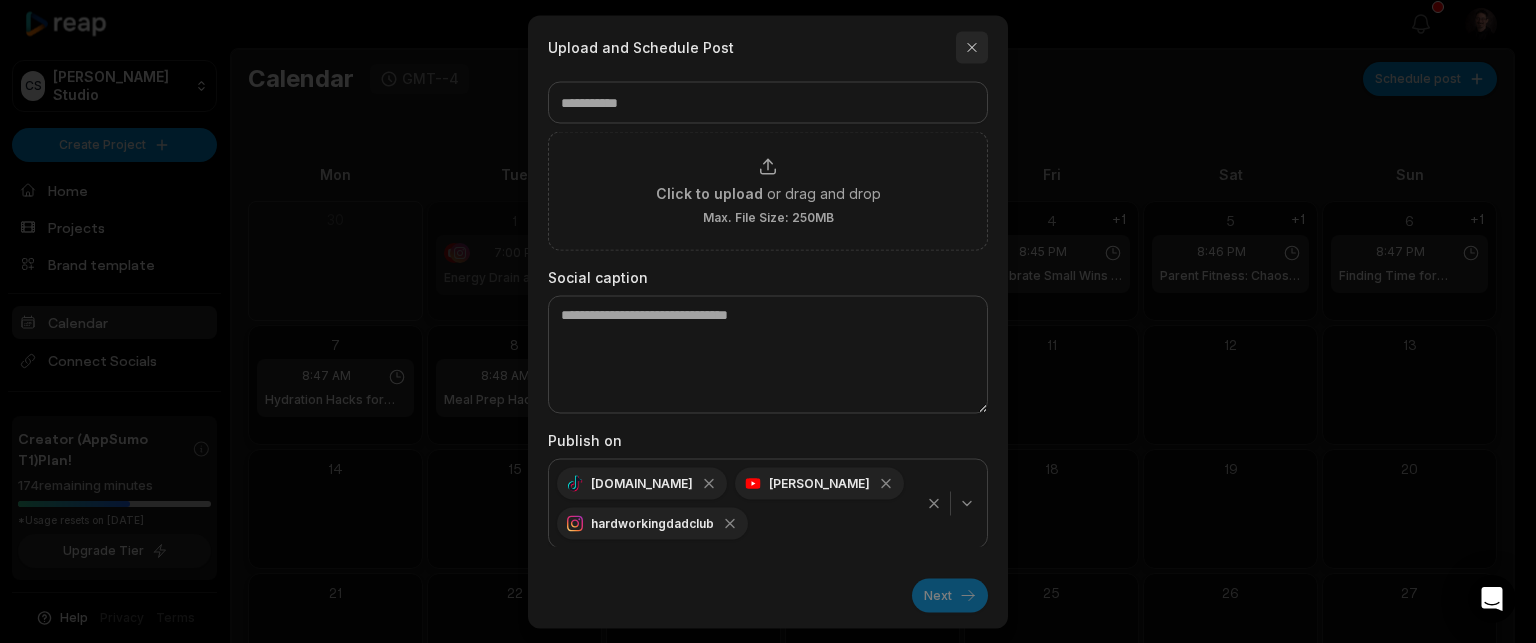 click at bounding box center (972, 47) 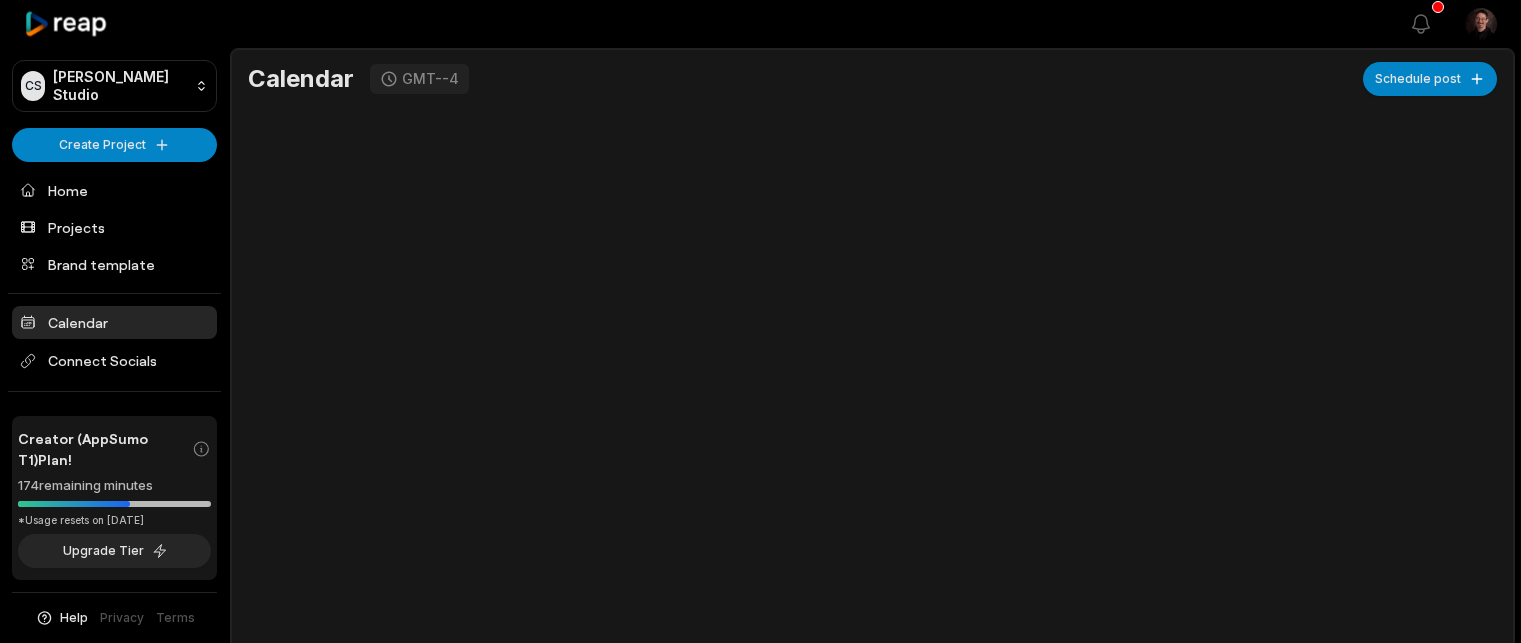 scroll, scrollTop: 0, scrollLeft: 0, axis: both 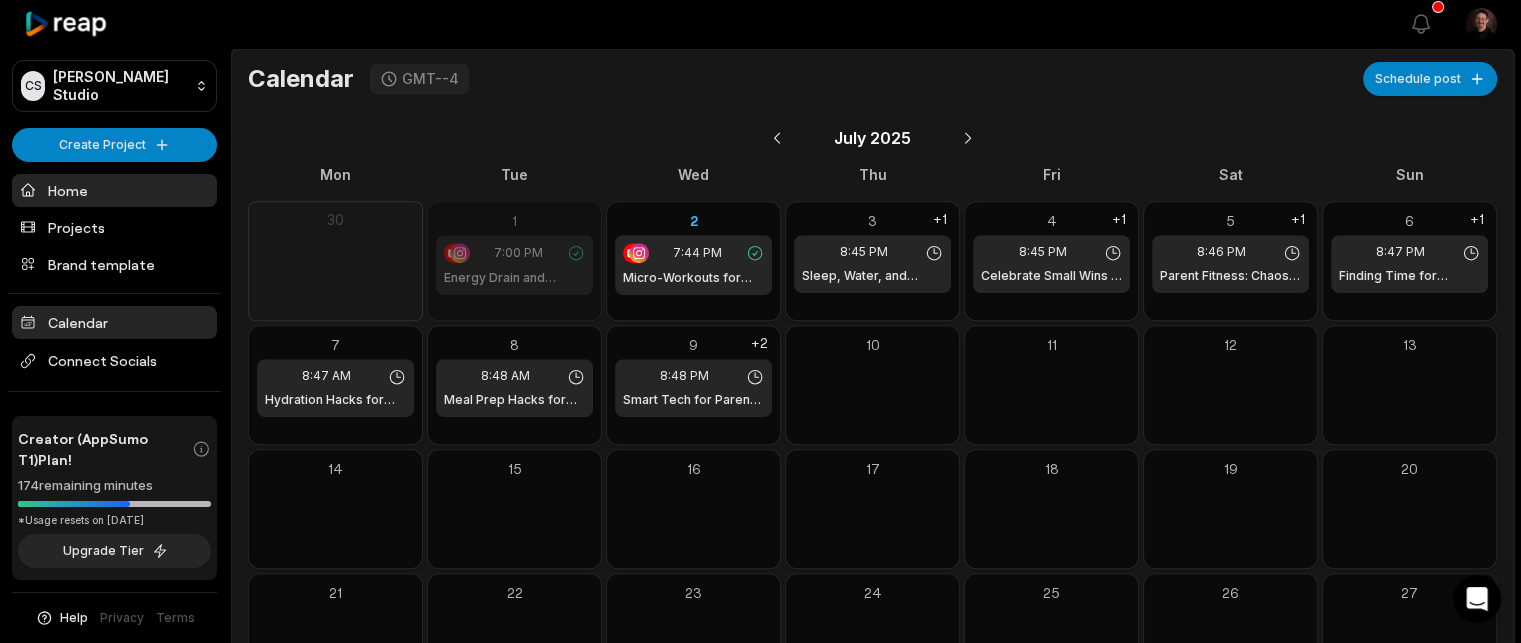 click on "Home" at bounding box center [114, 190] 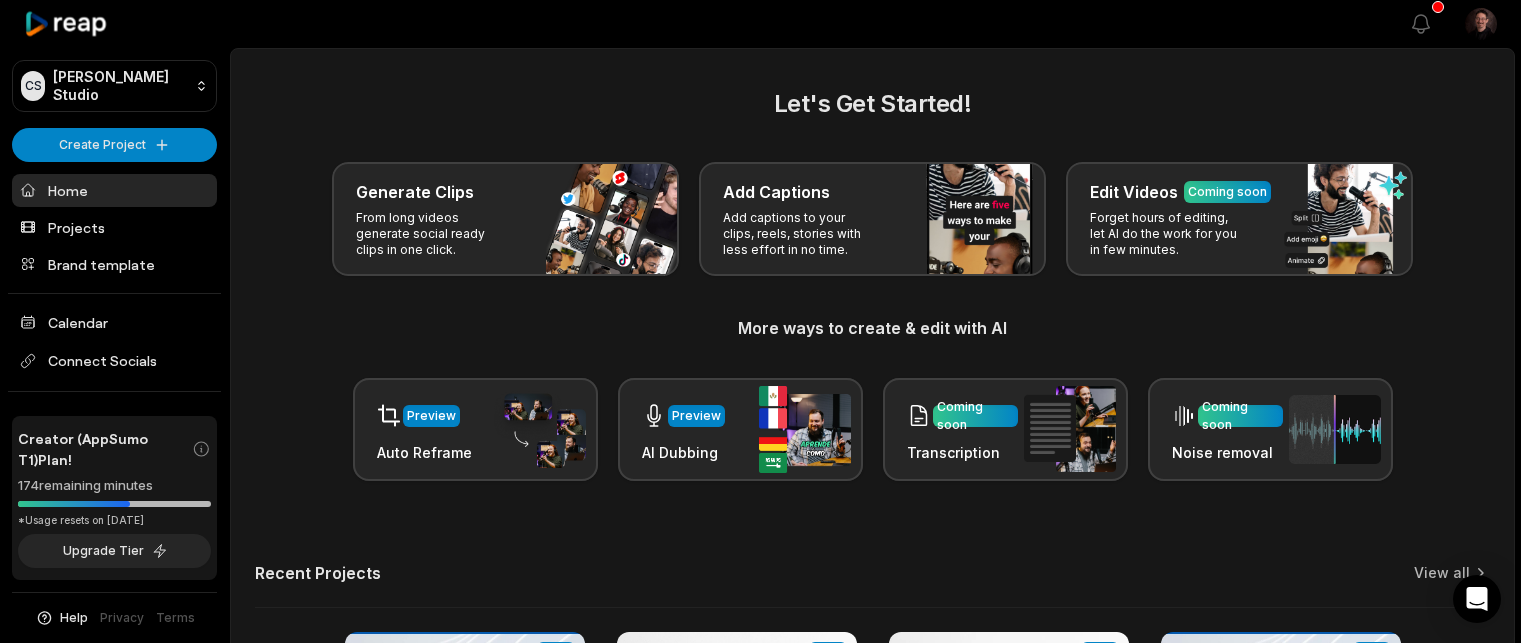 scroll, scrollTop: 0, scrollLeft: 0, axis: both 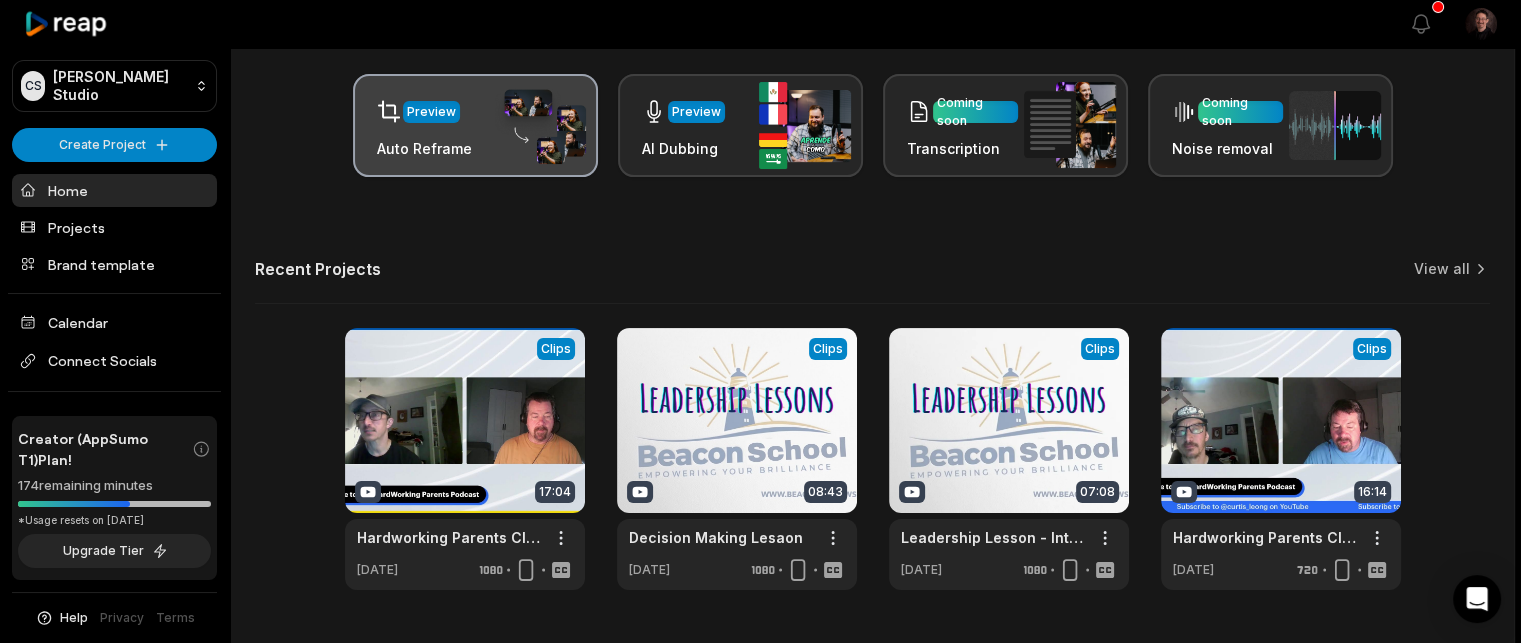 click at bounding box center (465, 459) 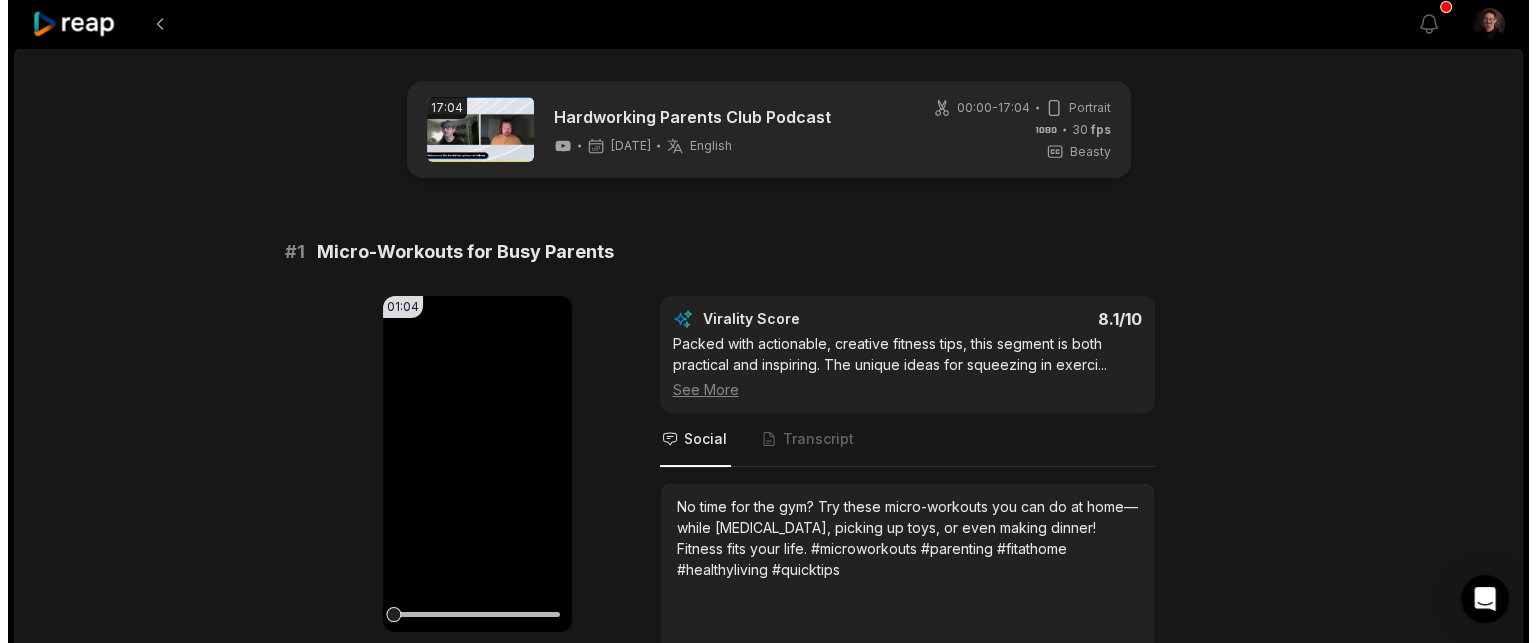 scroll, scrollTop: 224, scrollLeft: 0, axis: vertical 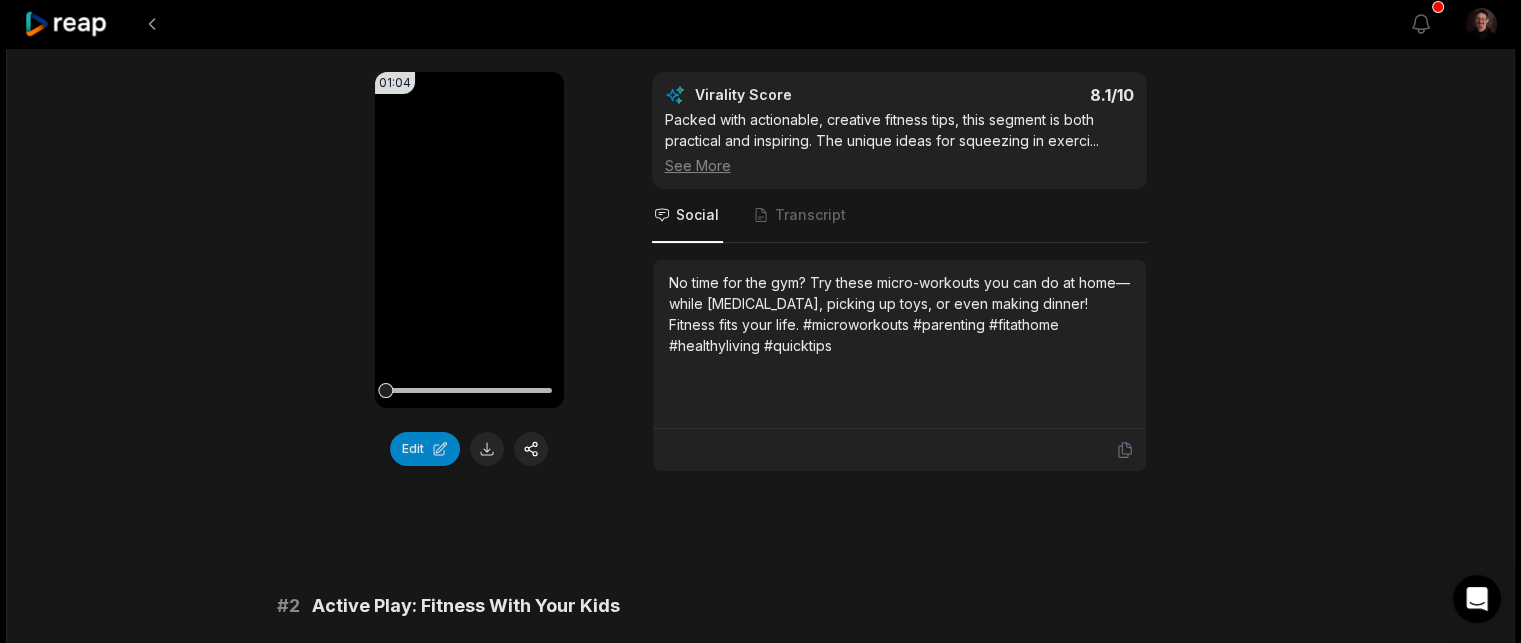 click on "Edit" at bounding box center (469, 449) 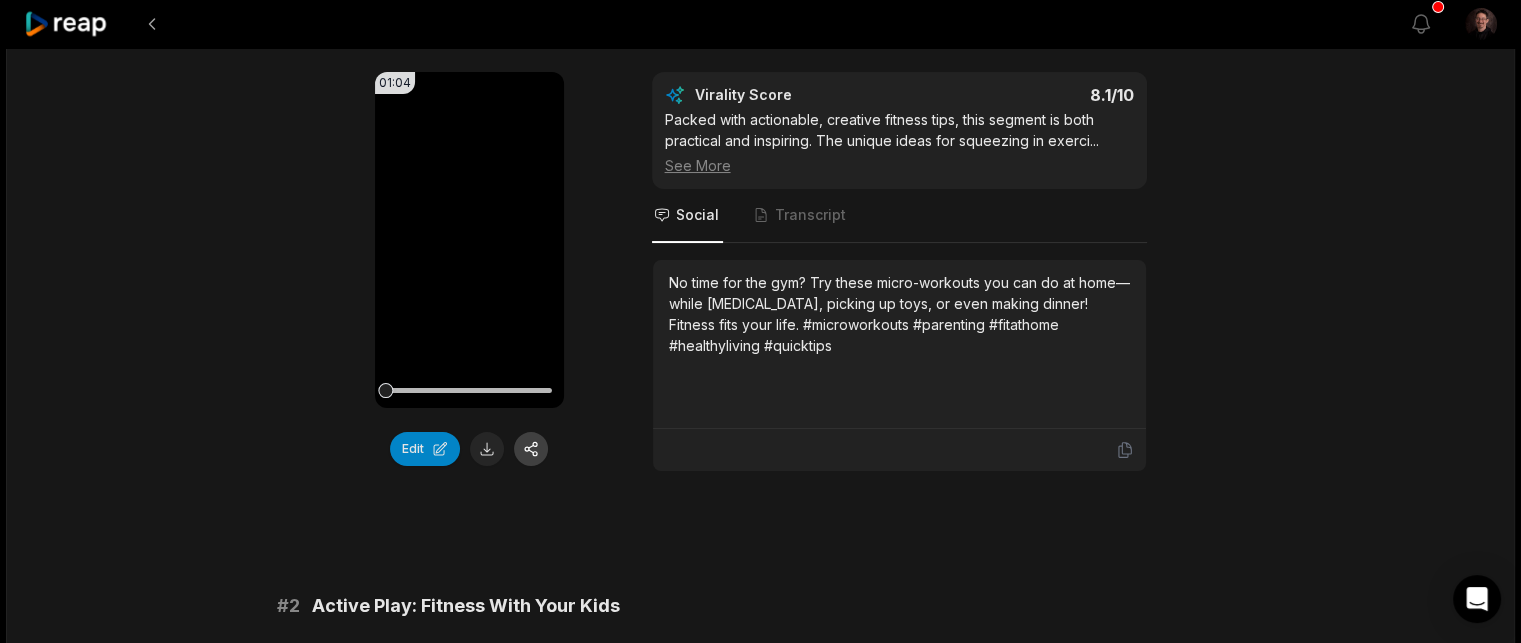 click at bounding box center (531, 449) 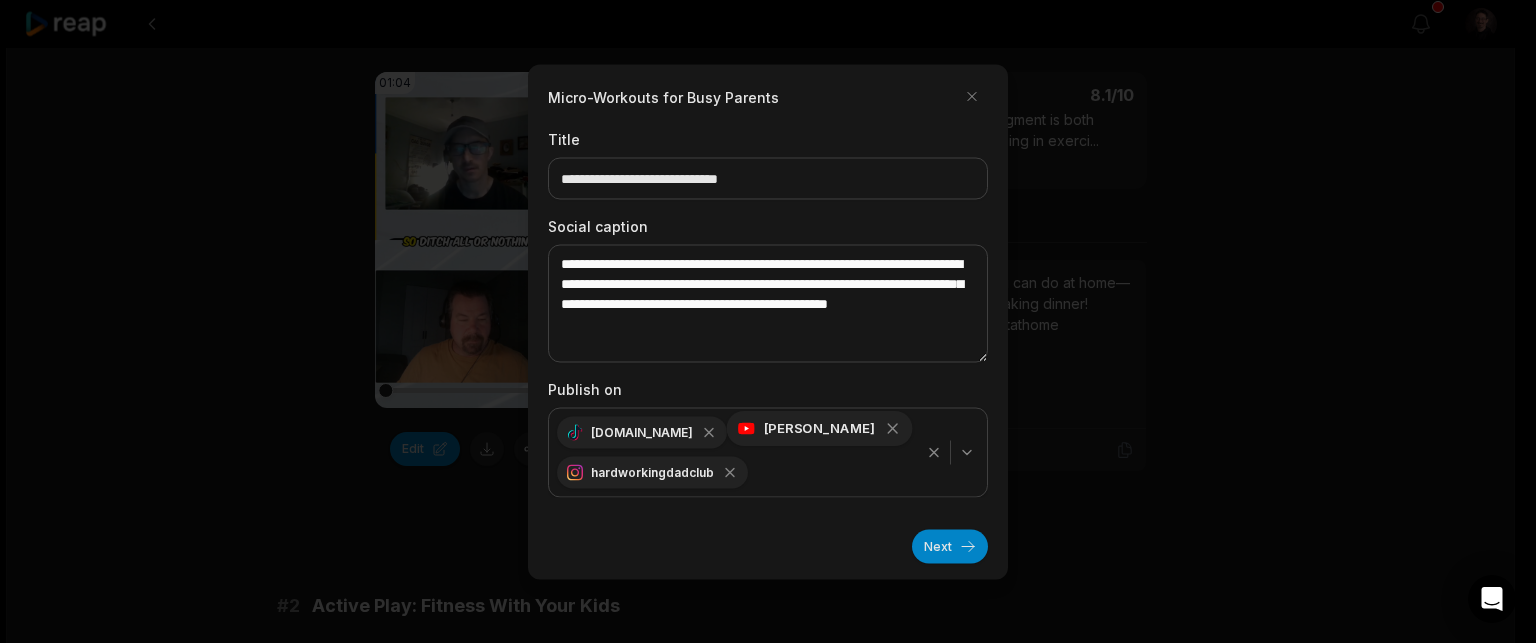 click 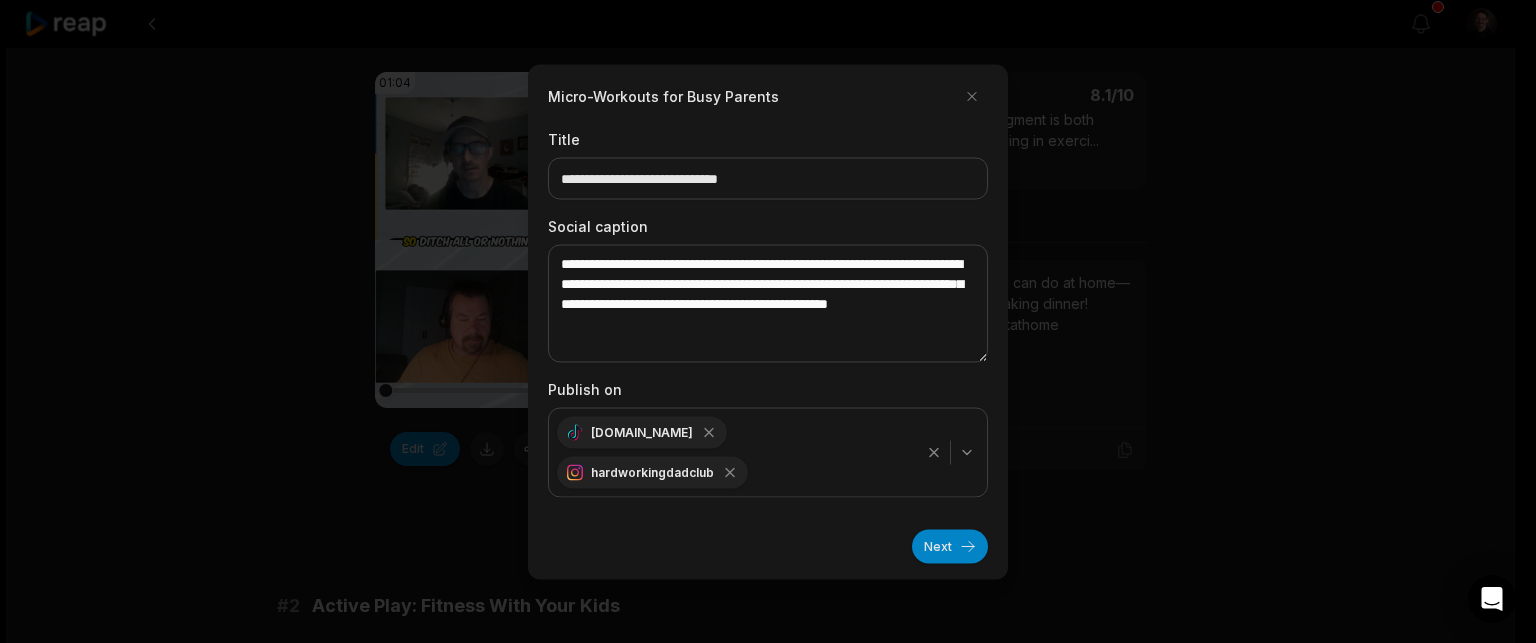 click 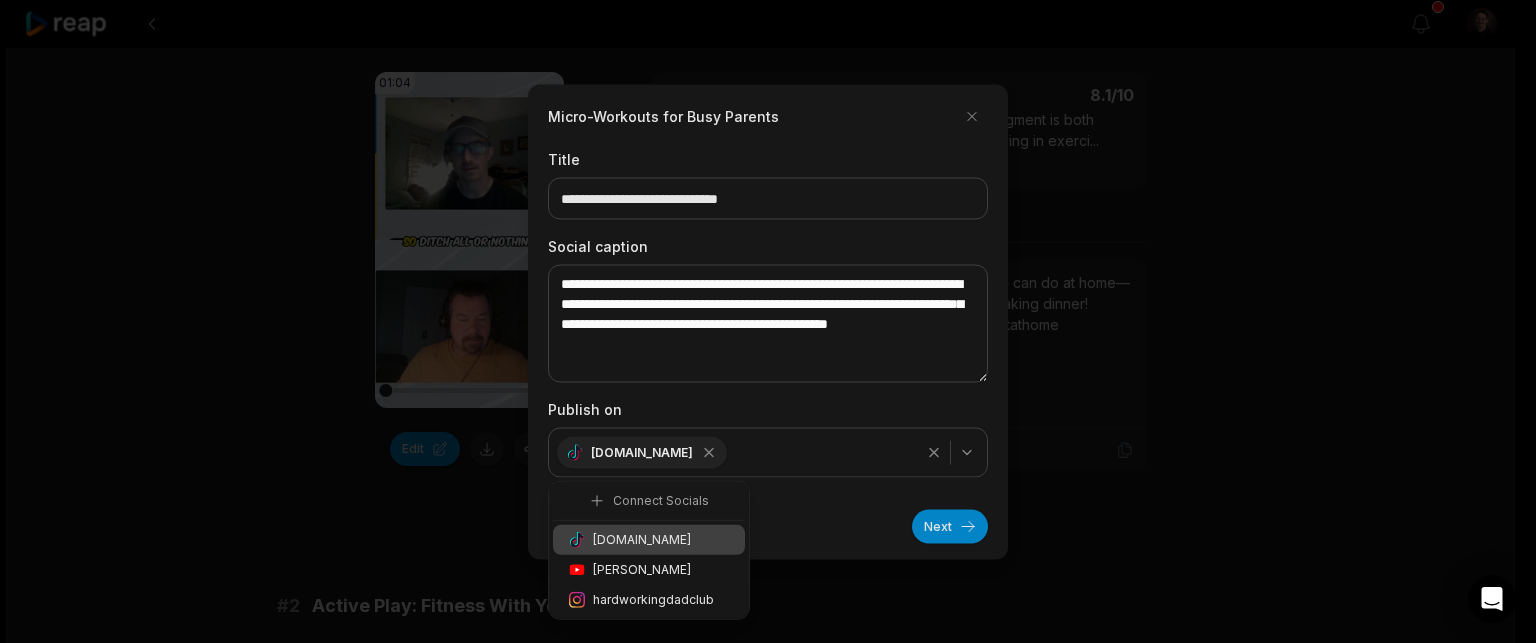 click on "[DOMAIN_NAME]" at bounding box center (768, 452) 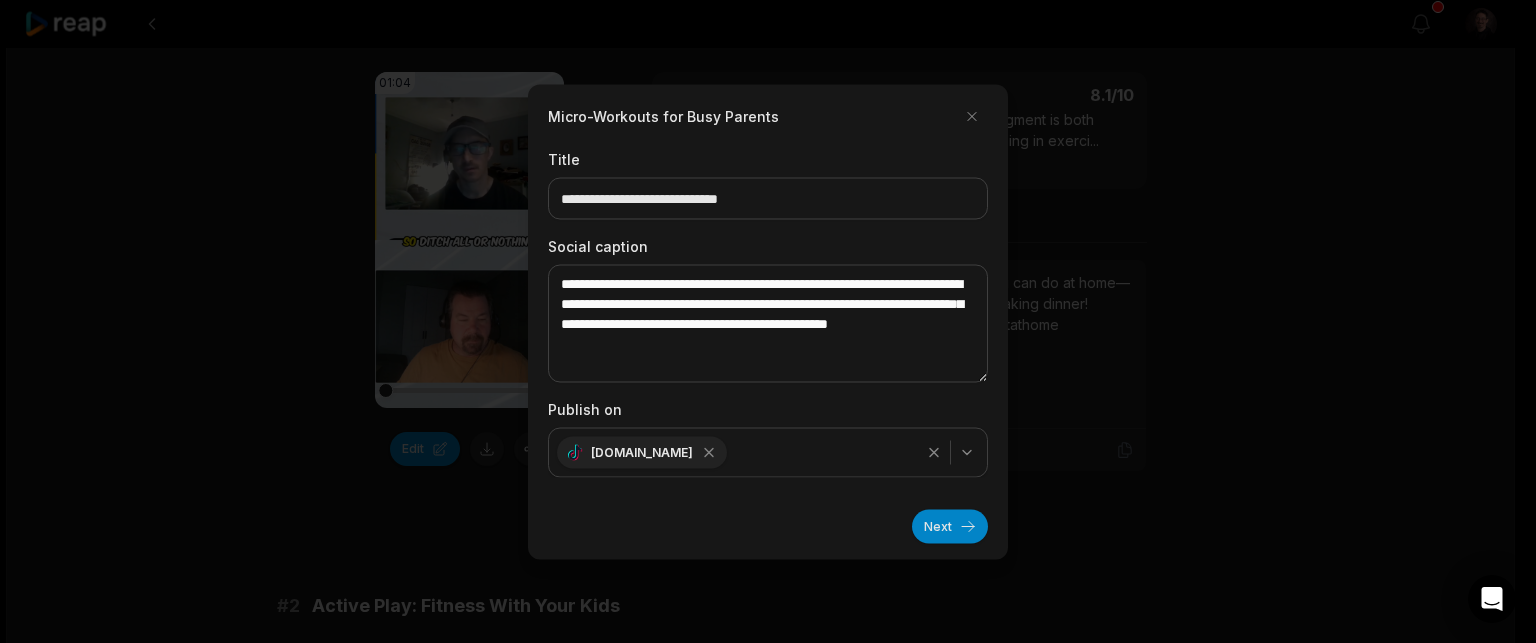 click on "[DOMAIN_NAME]" at bounding box center [768, 452] 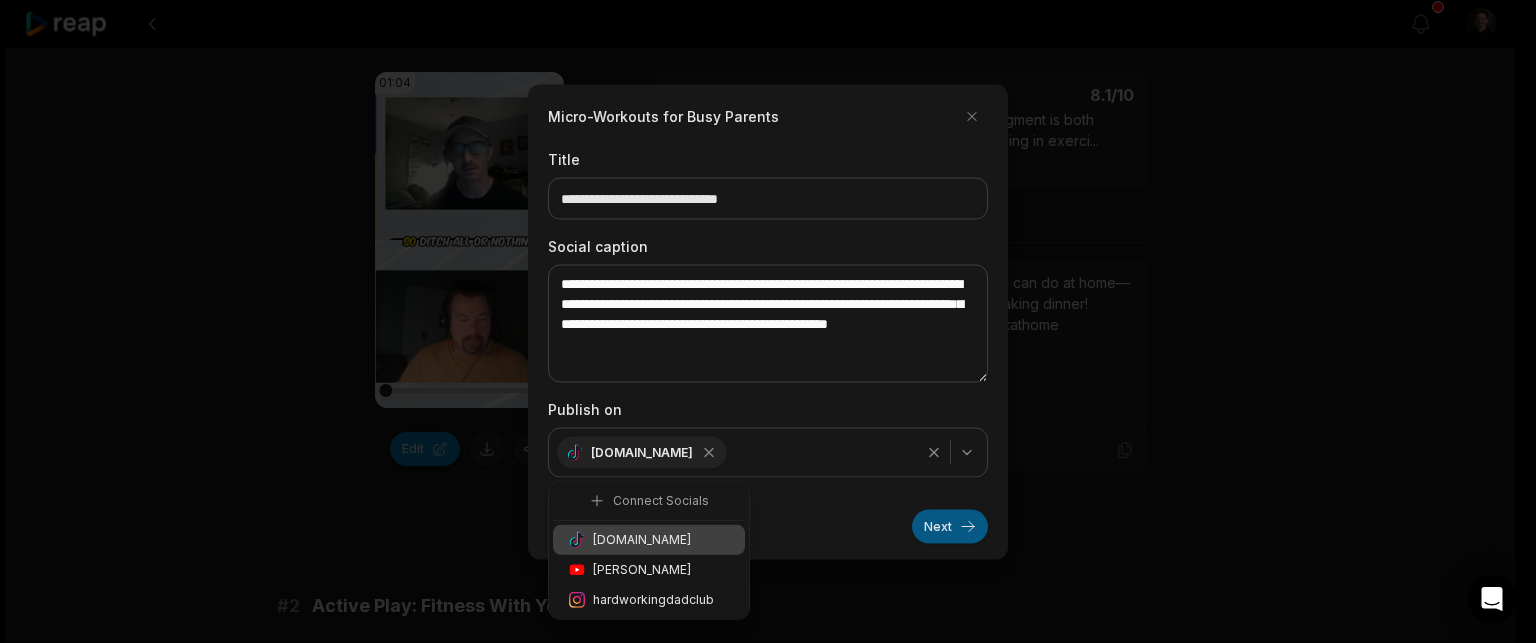click on "Next" at bounding box center [950, 526] 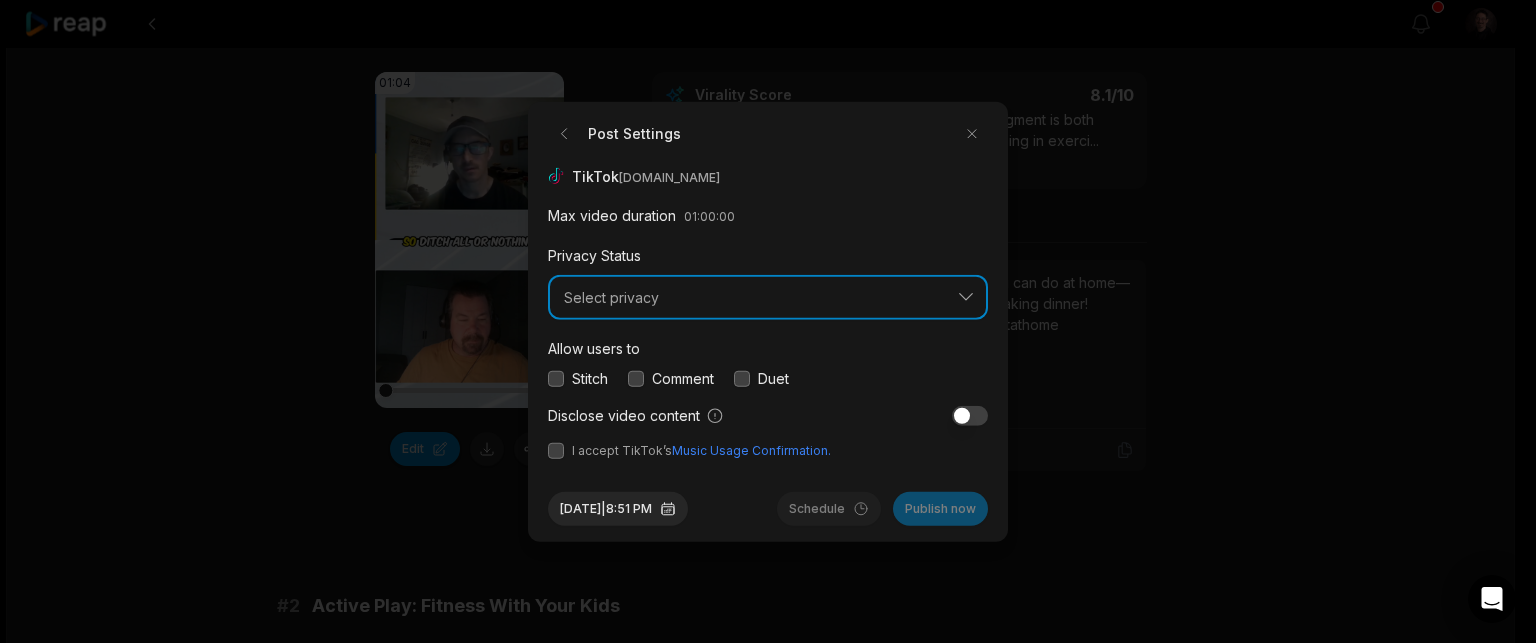 click on "Select privacy" at bounding box center [768, 297] 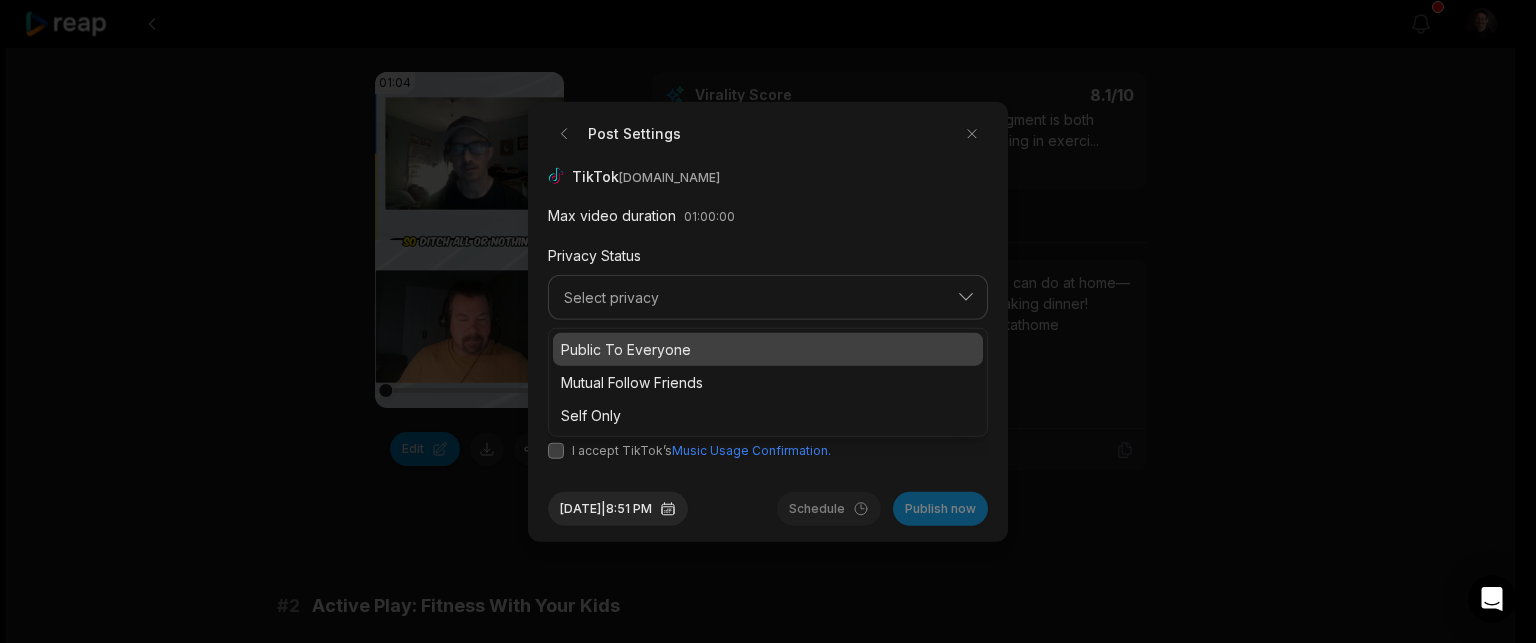 click on "Public To Everyone" at bounding box center [768, 349] 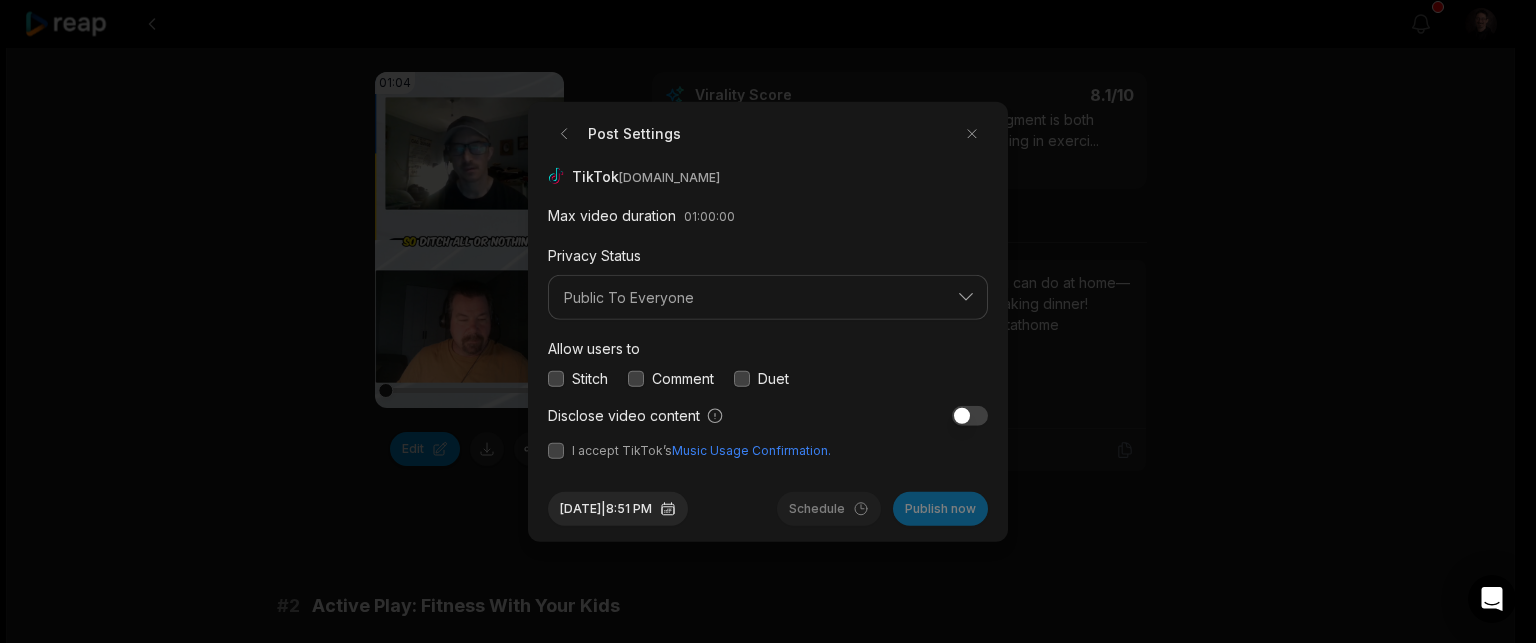 click at bounding box center (556, 378) 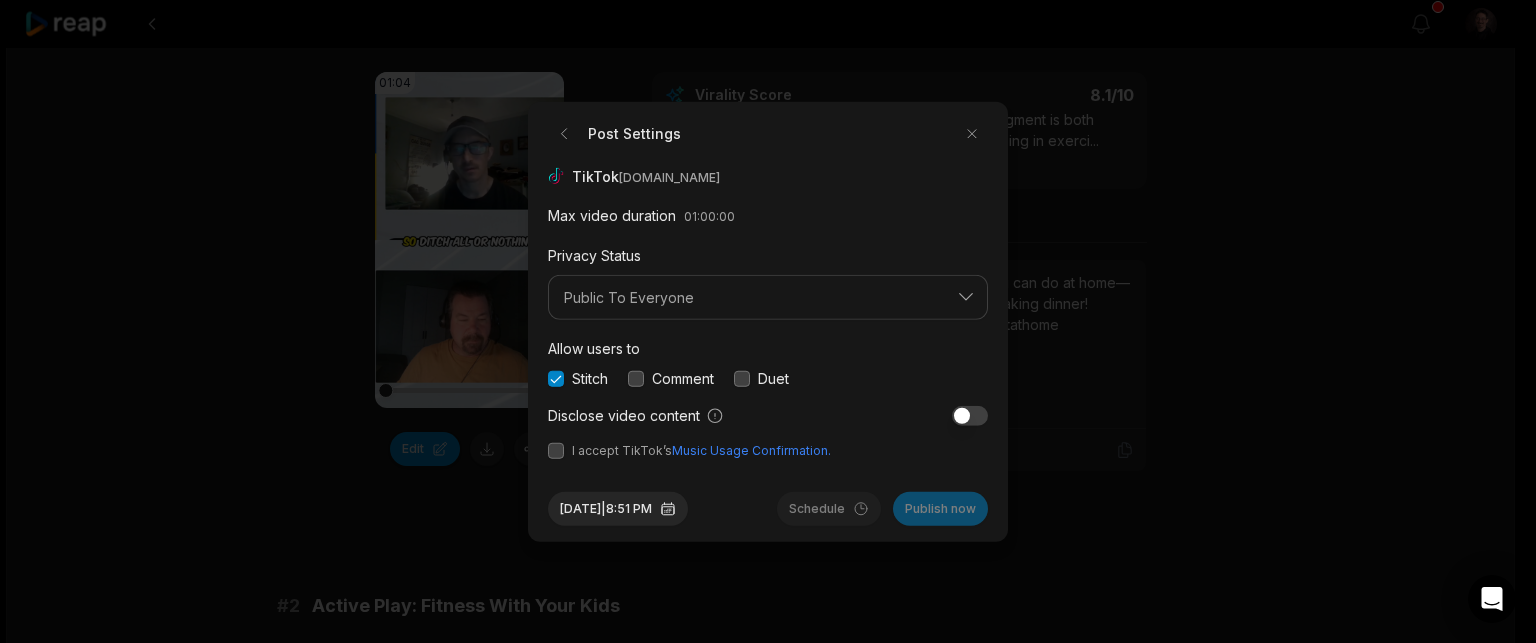 click at bounding box center [636, 378] 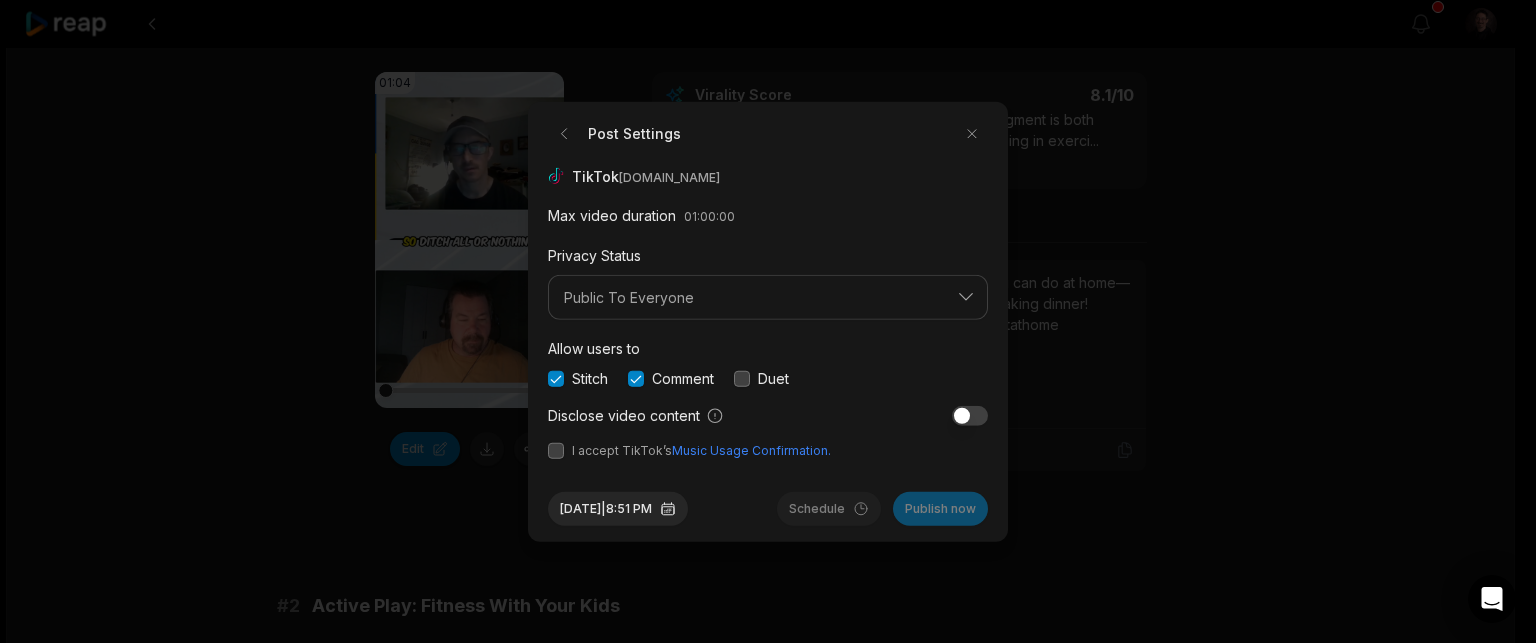click at bounding box center [556, 451] 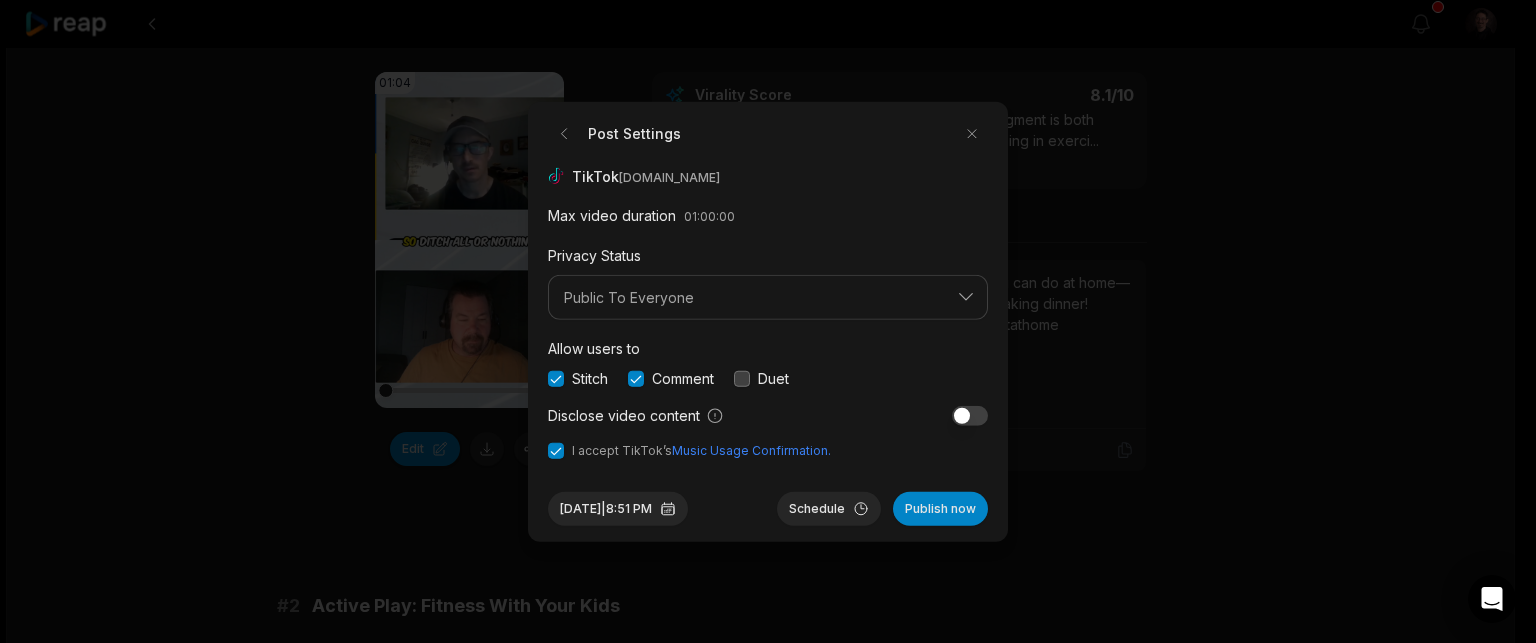 click at bounding box center [970, 415] 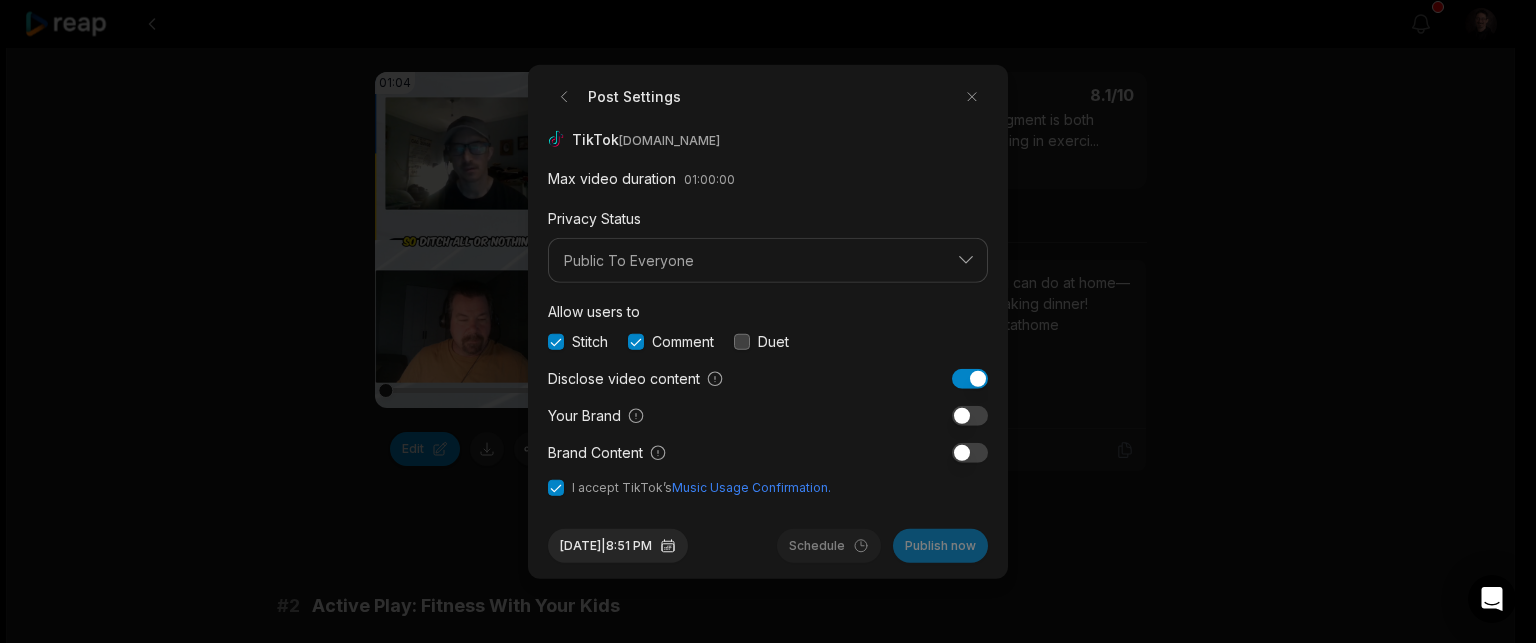 click at bounding box center [970, 415] 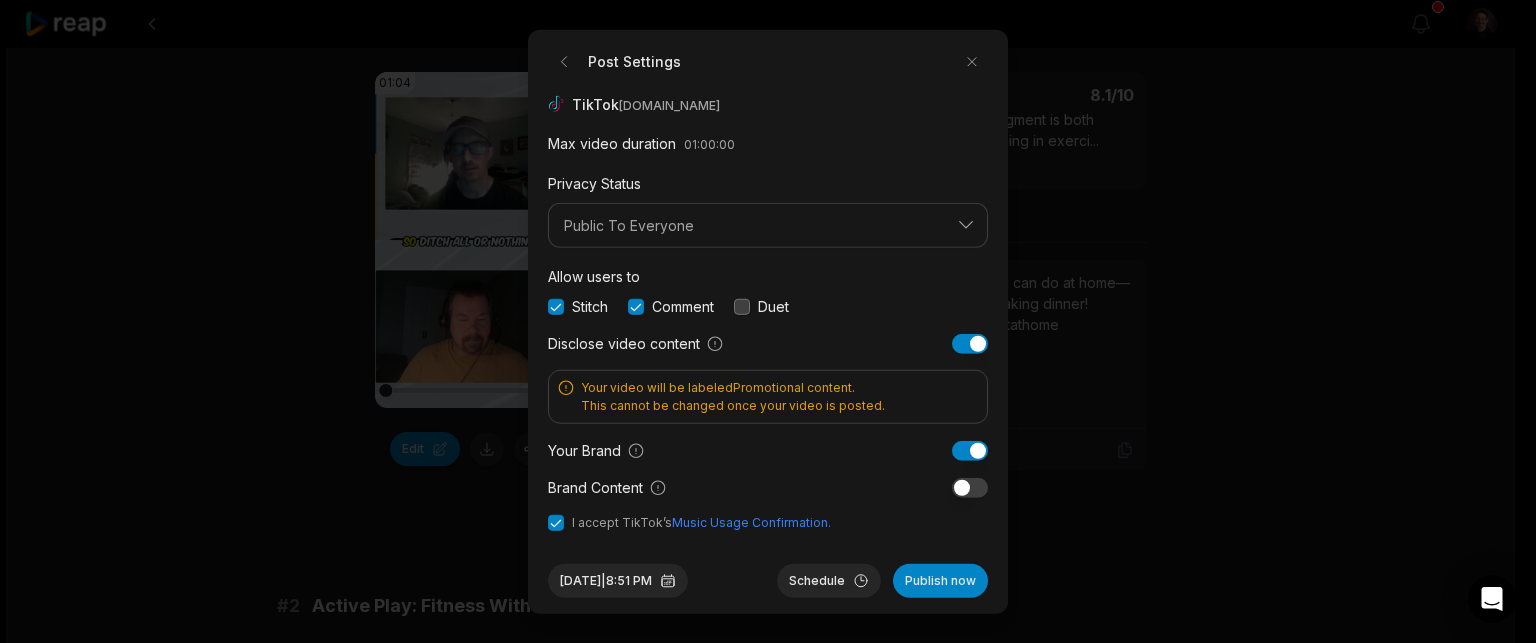 click at bounding box center [970, 450] 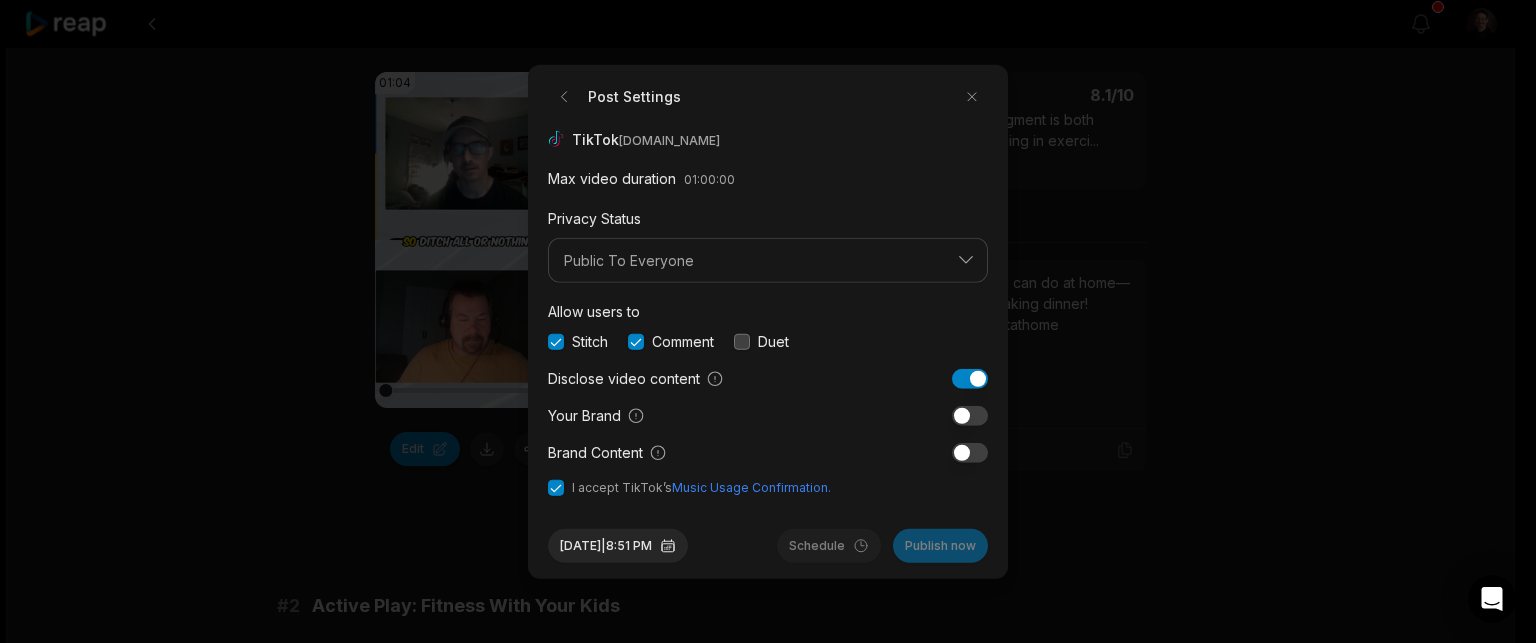 click at bounding box center [970, 452] 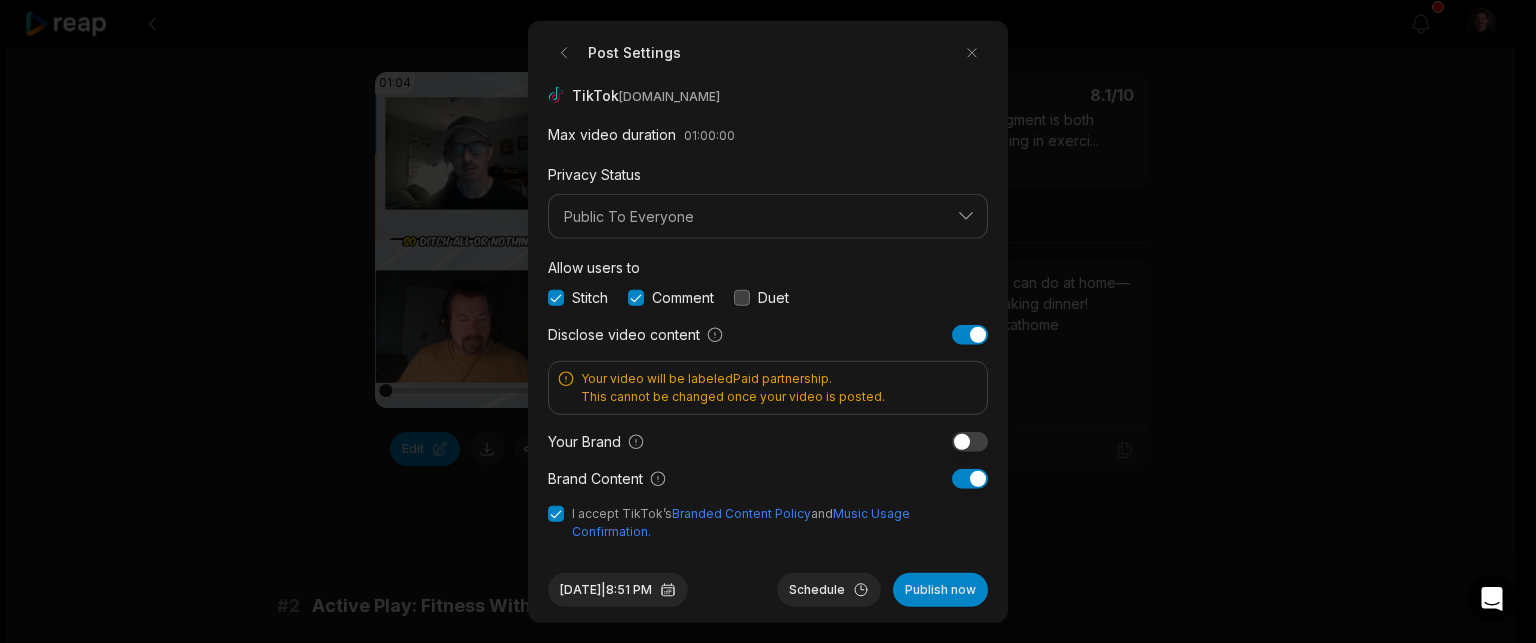 click at bounding box center (970, 441) 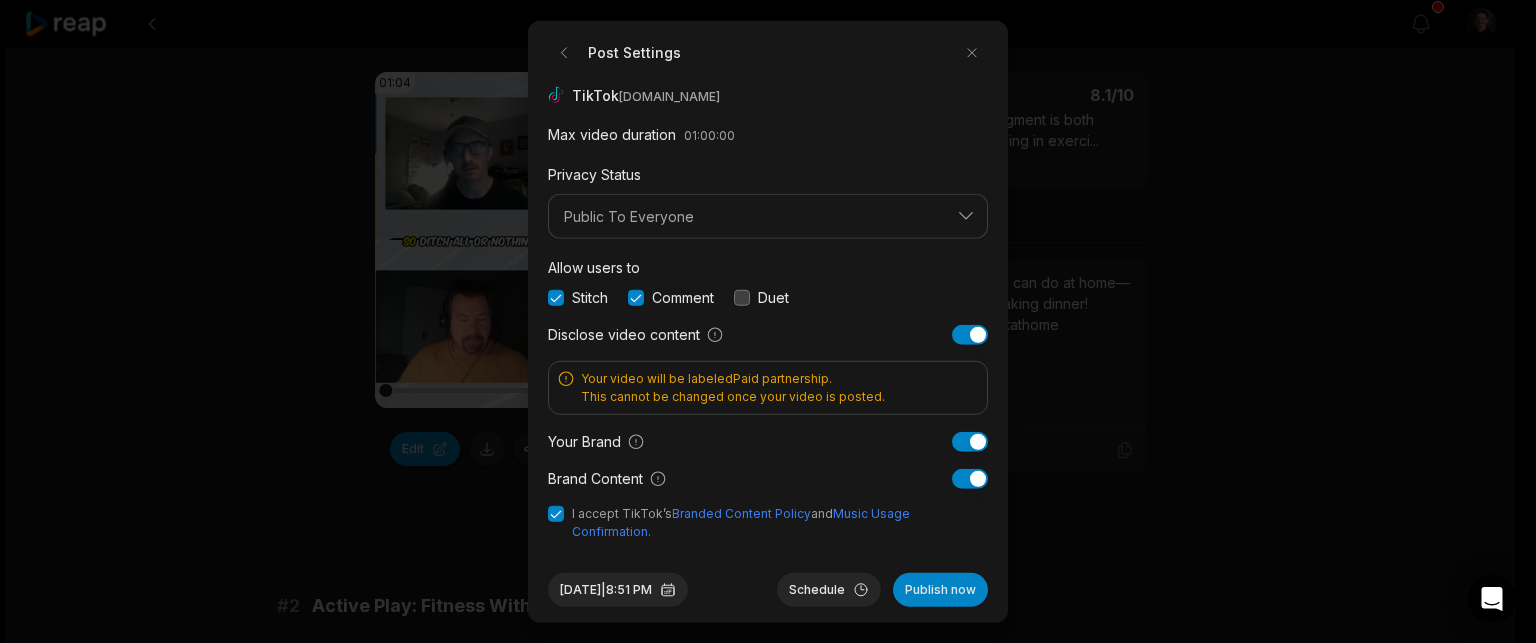 click at bounding box center [970, 478] 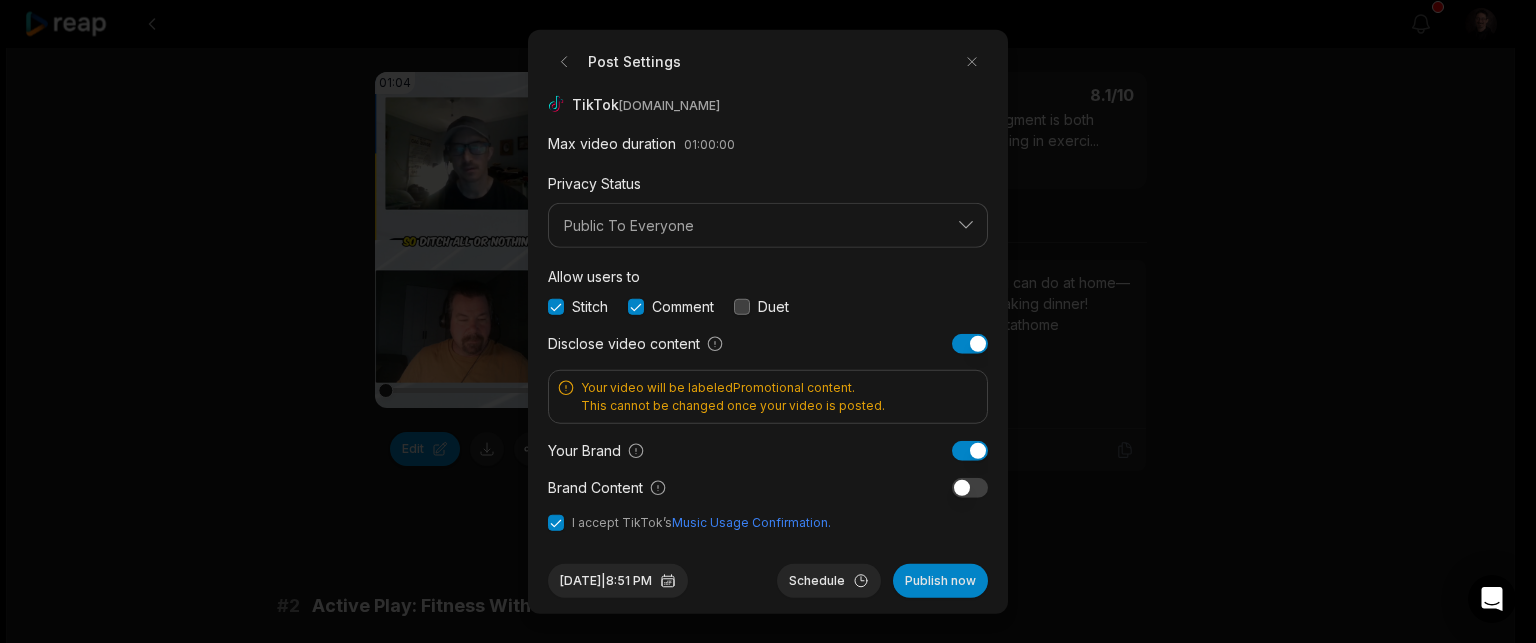click on "TikTok   [DOMAIN_NAME]   Max video duration 01:00:00 Privacy Status Public To Everyone Allow users to Stitch Comment Duet Disclose video content Your video will be labeled  Promotional content .  This cannot be changed once your video is posted. Your Brand Brand Content I accept TikTok’s  Music Usage Confirmation." at bounding box center (768, 312) 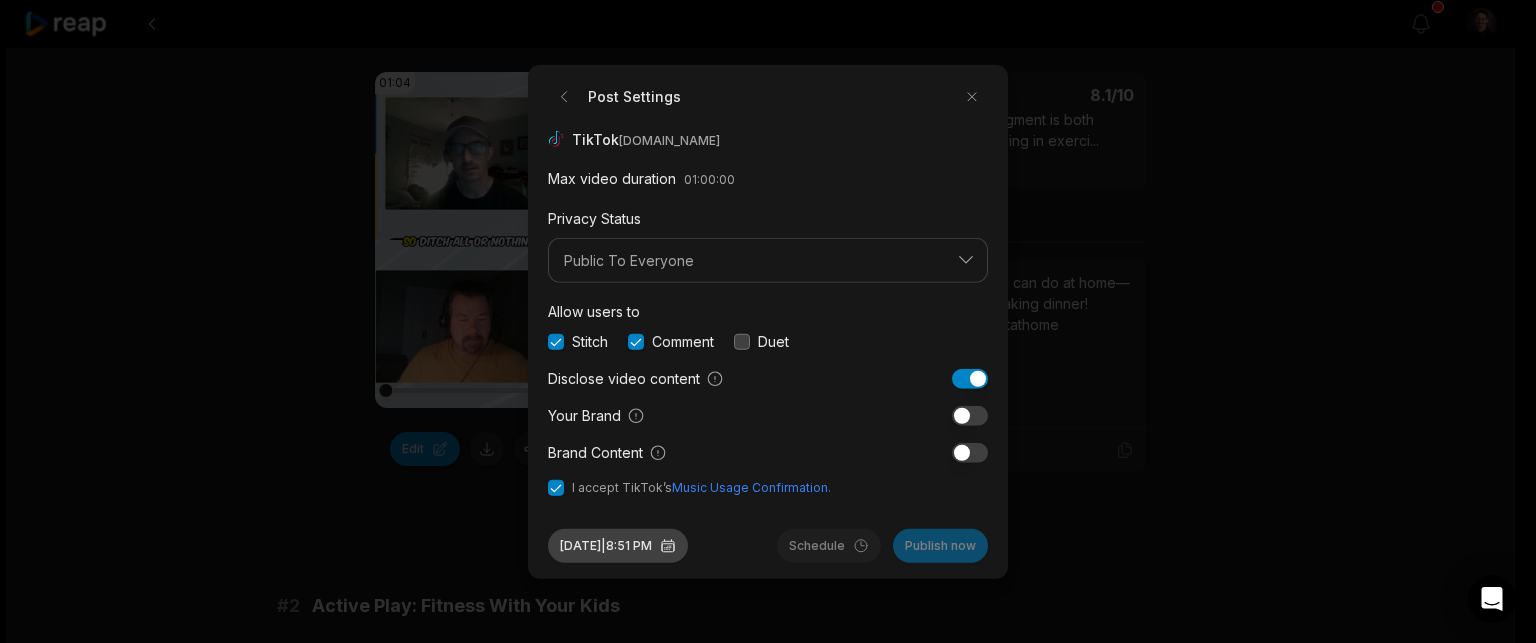 click on "[DATE]  8:51 PM" at bounding box center (618, 546) 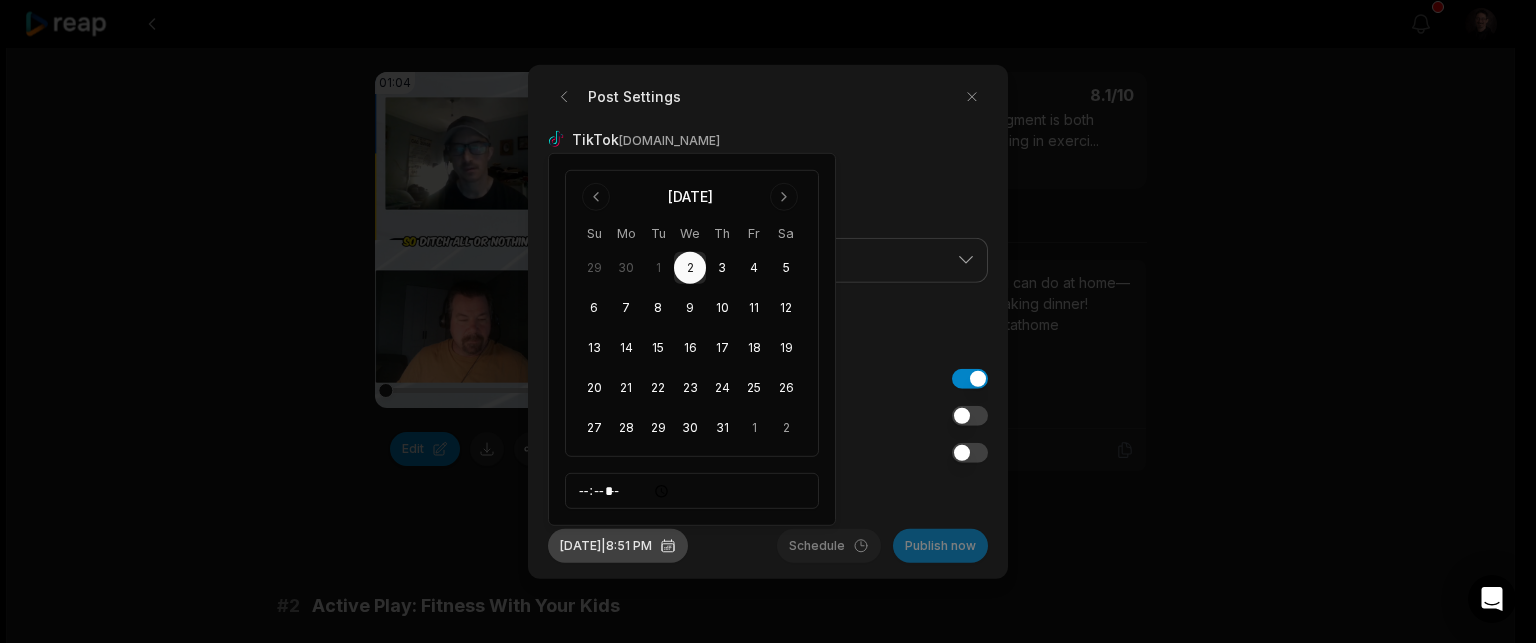 click on "[DATE]  8:51 PM" at bounding box center [618, 546] 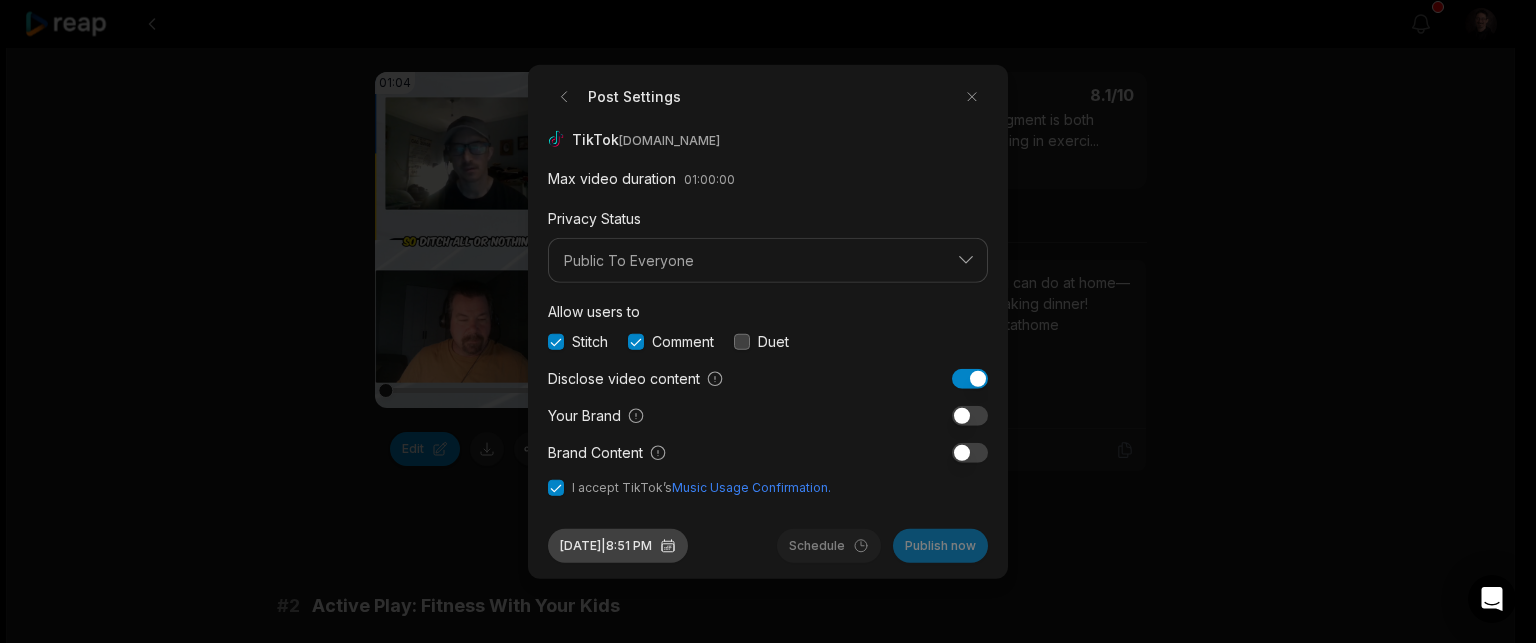 click on "[DATE]  8:51 PM" at bounding box center [618, 546] 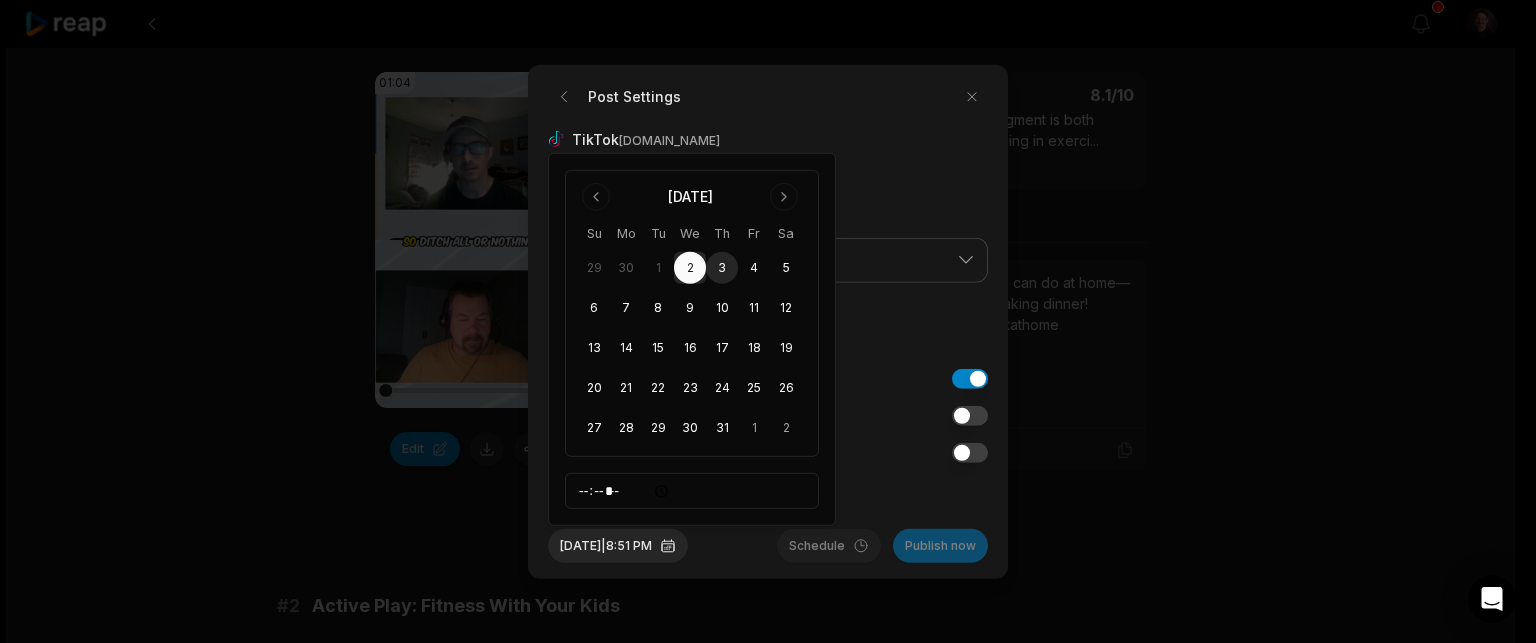 click on "3" at bounding box center [722, 268] 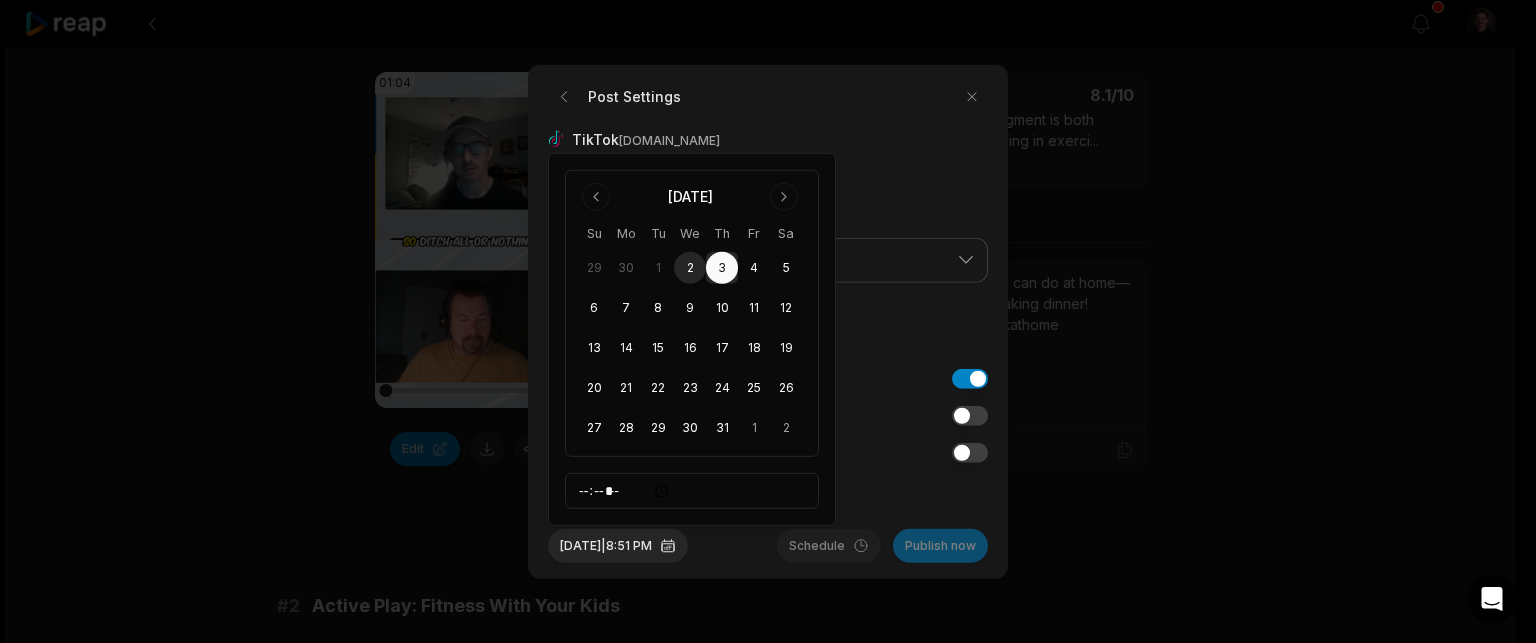 click on "I accept TikTok’s  Music Usage Confirmation." at bounding box center [768, 488] 